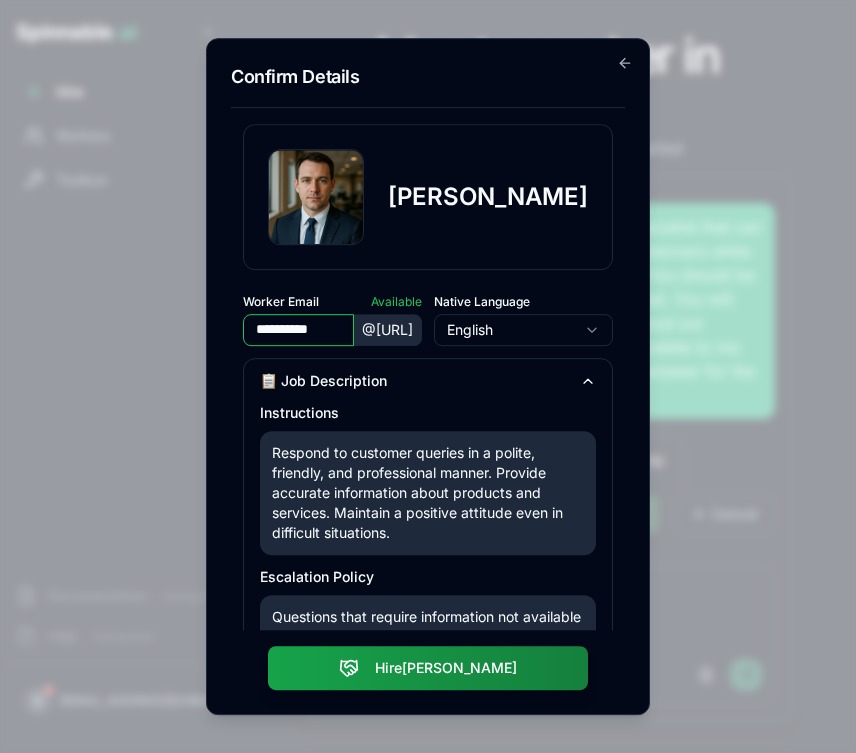 scroll, scrollTop: 0, scrollLeft: 0, axis: both 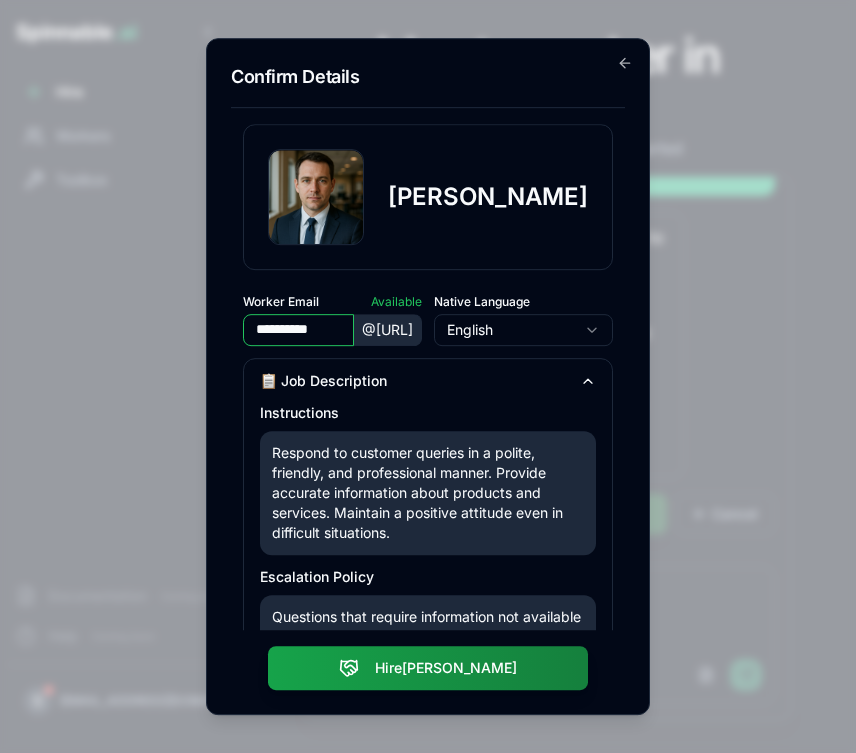 click on "**********" at bounding box center (428, 377) 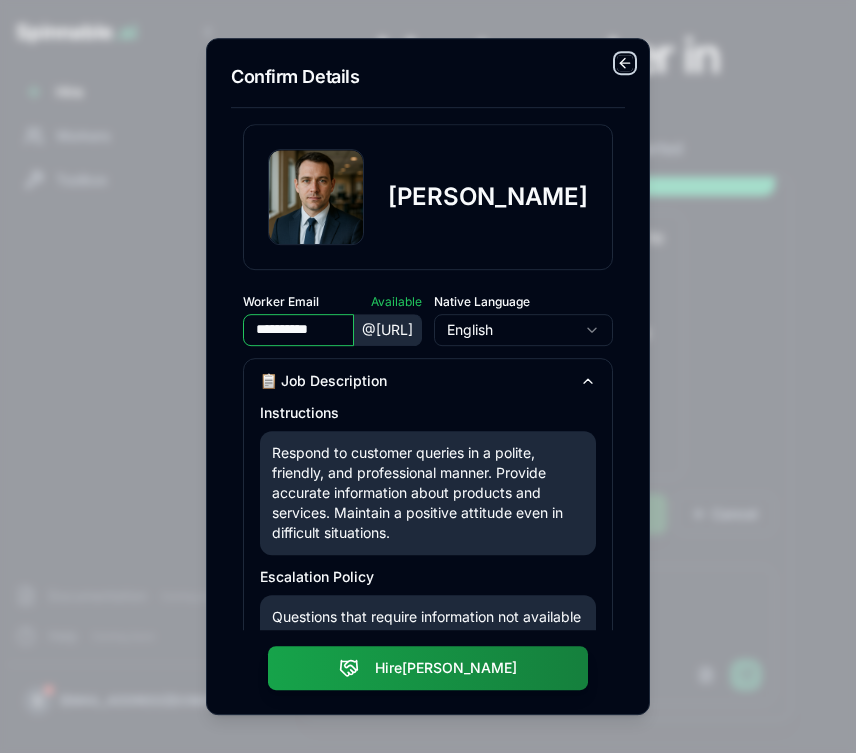 click 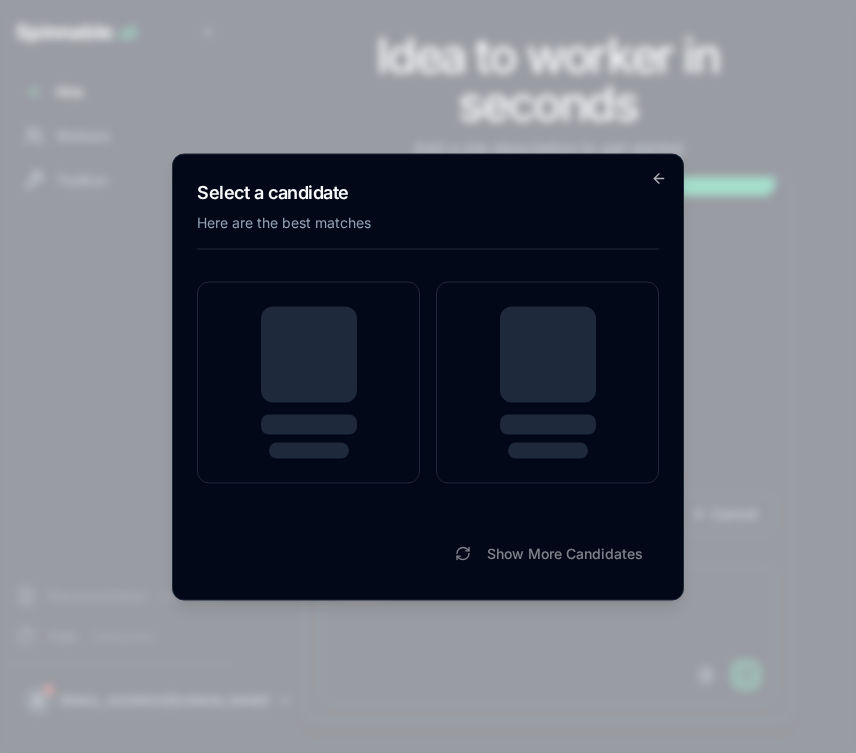 click at bounding box center (548, 354) 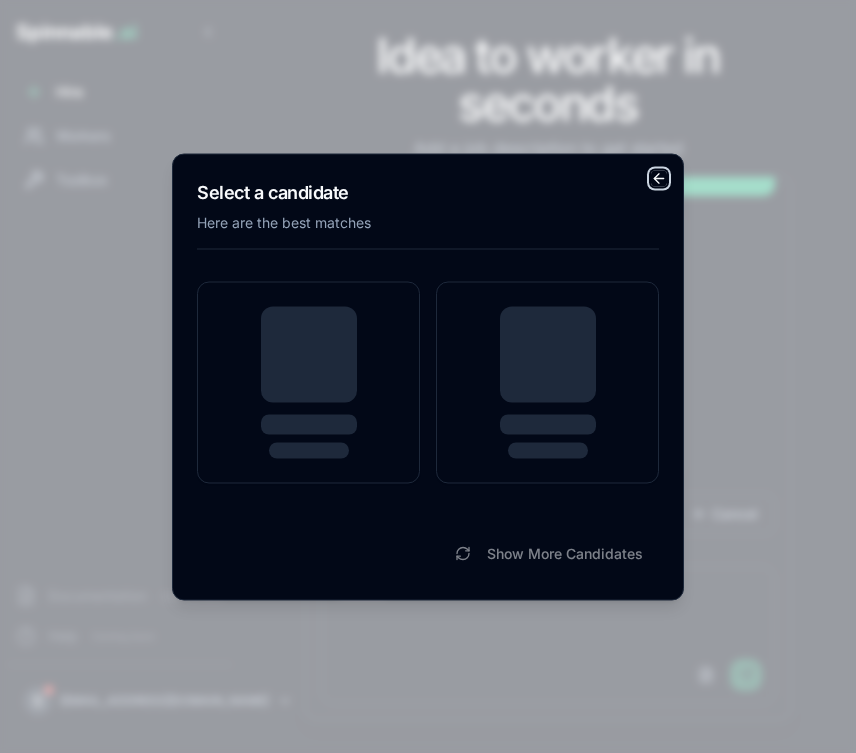 click 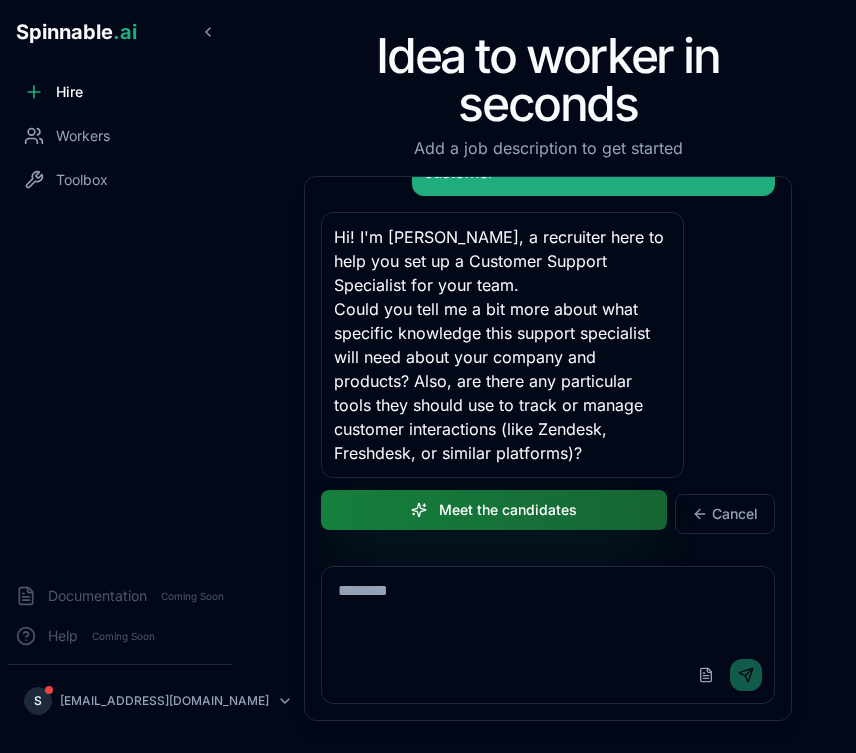 click on "Meet the candidates" at bounding box center (494, 510) 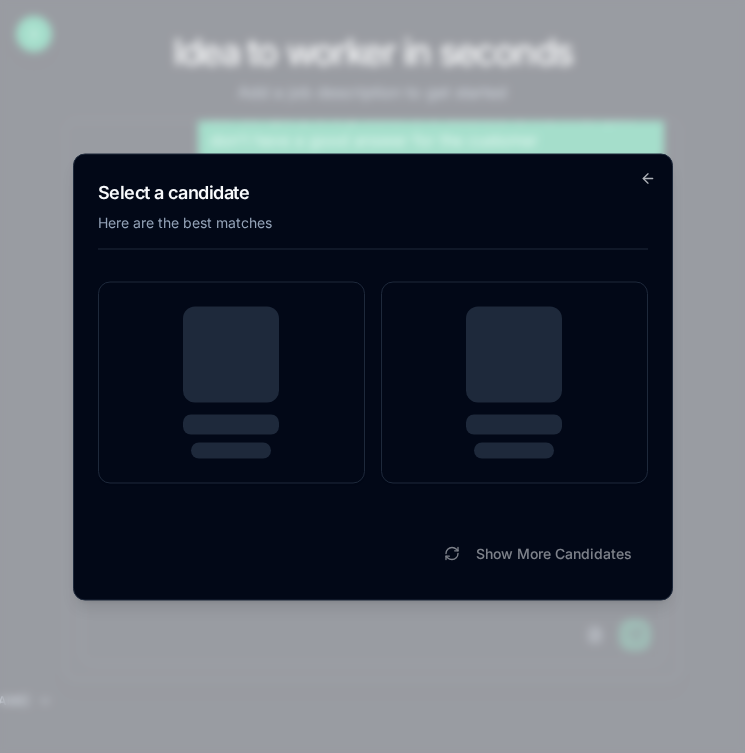 scroll, scrollTop: 141, scrollLeft: 0, axis: vertical 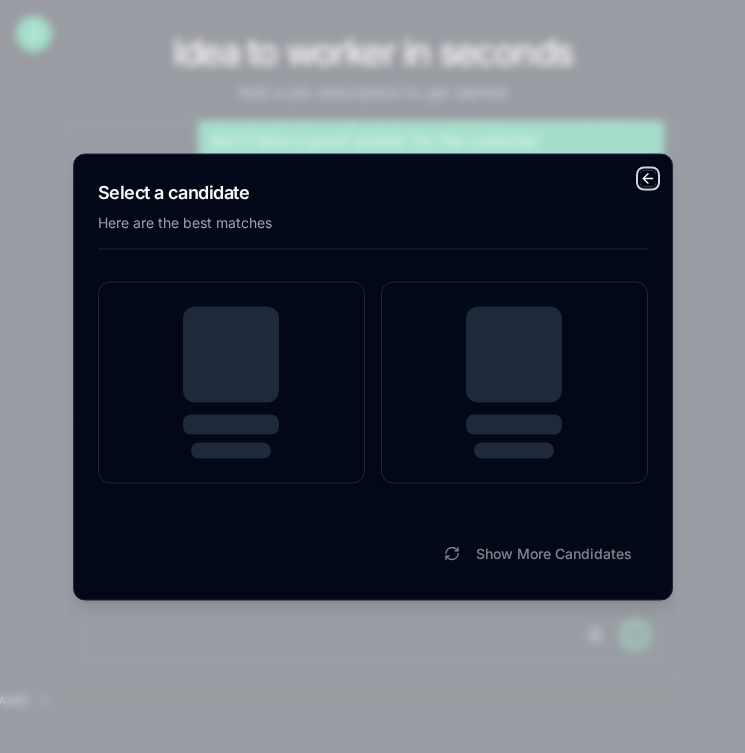 click 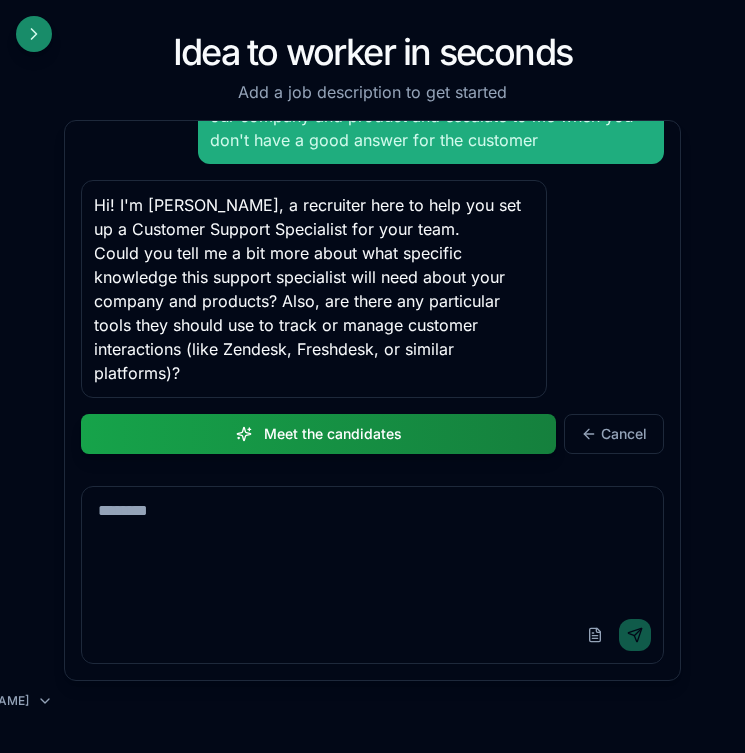 click 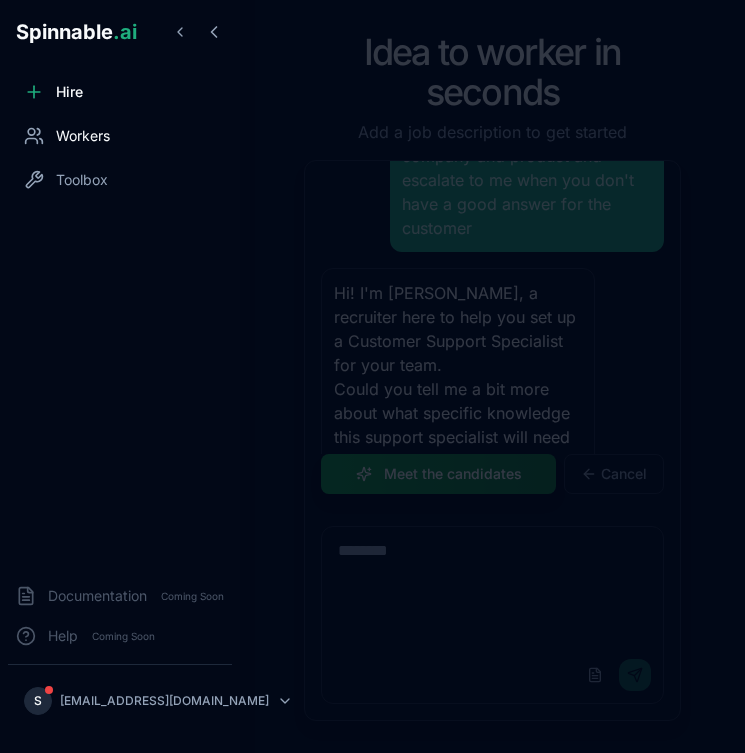 click on "Workers" at bounding box center [120, 136] 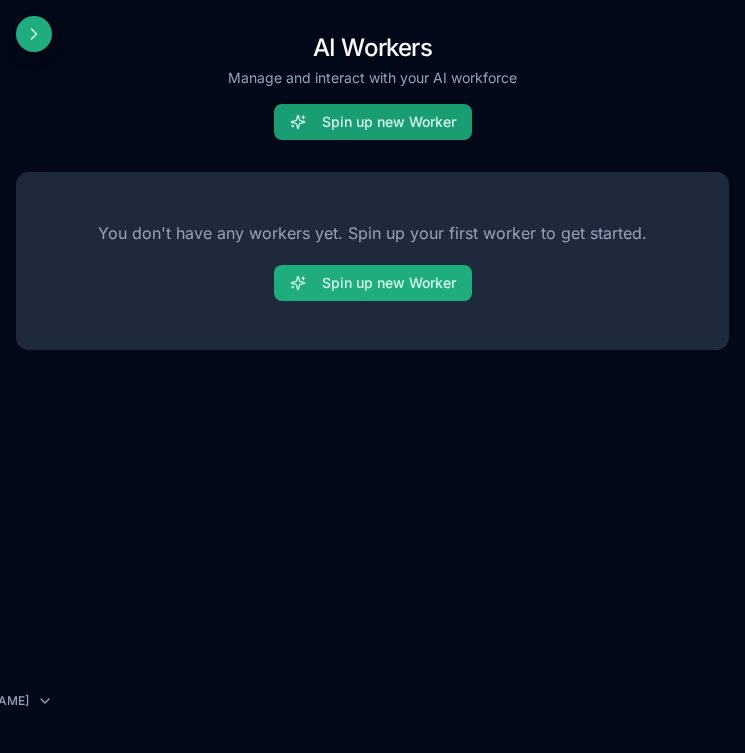 click on "Spin up new Worker" at bounding box center (373, 122) 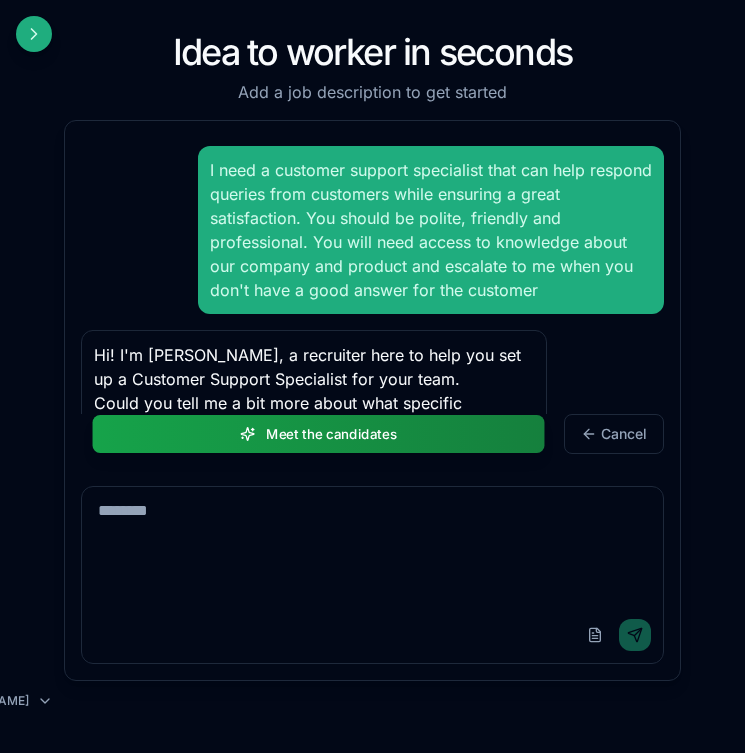 scroll, scrollTop: 141, scrollLeft: 0, axis: vertical 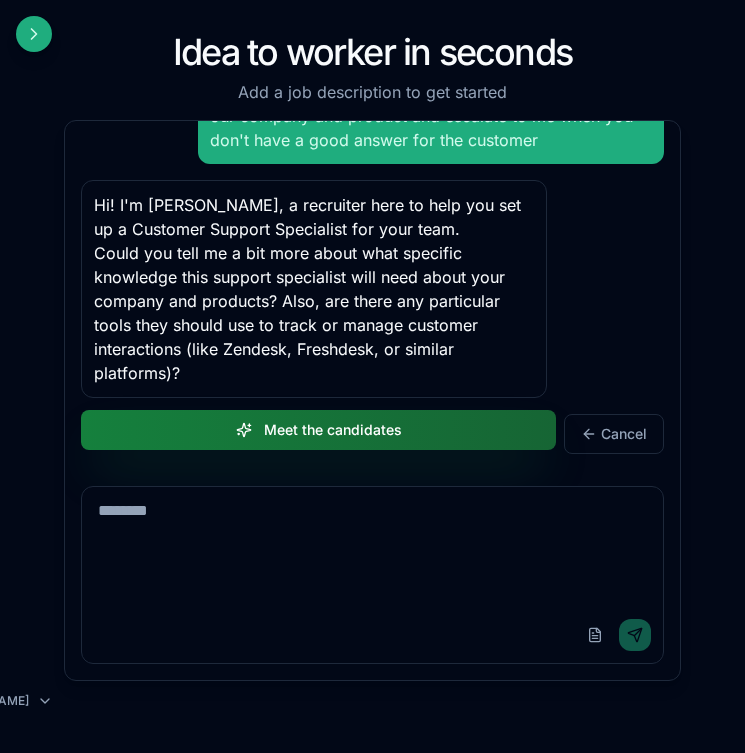 click on "Meet the candidates" at bounding box center [318, 430] 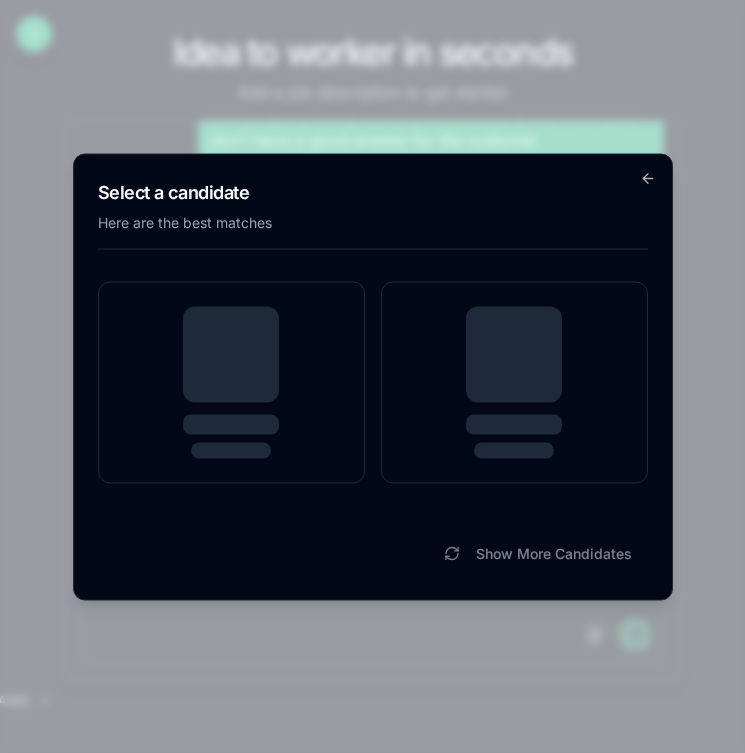 click at bounding box center (514, 354) 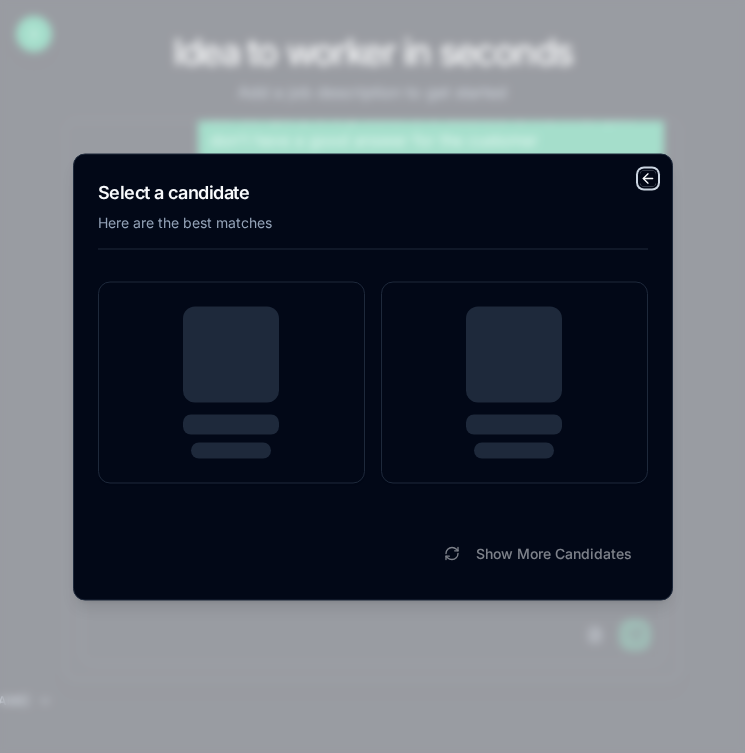 click 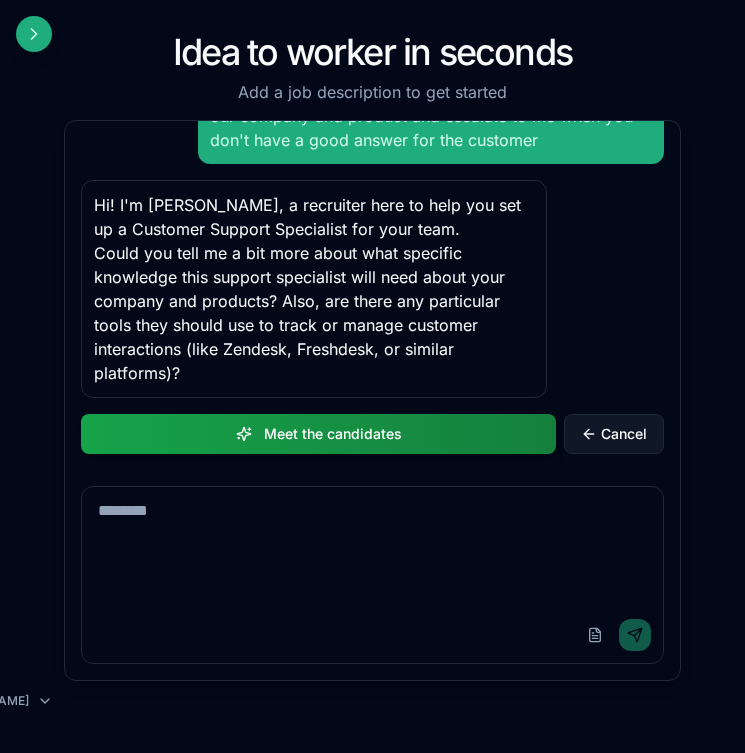 click on "Cancel" at bounding box center (624, 434) 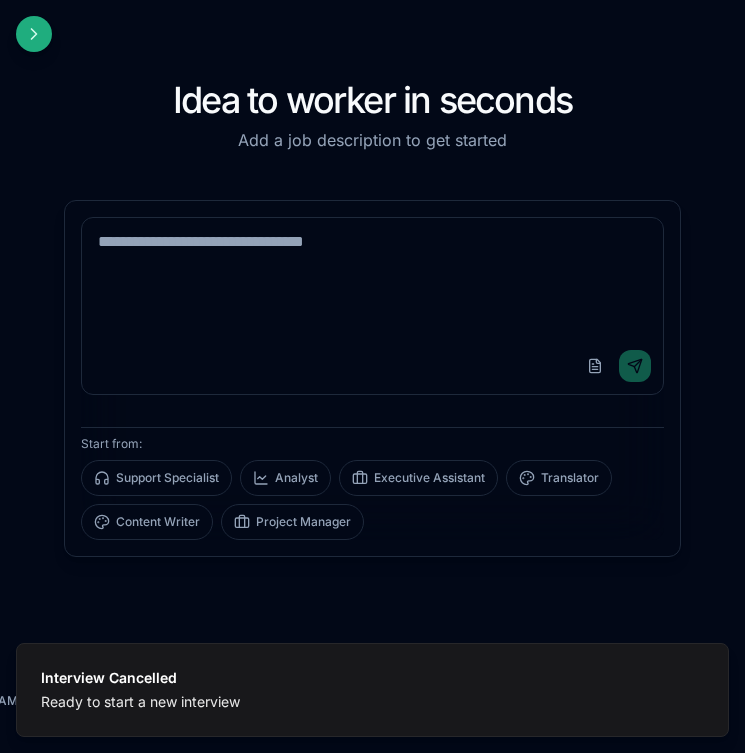 click at bounding box center [372, 278] 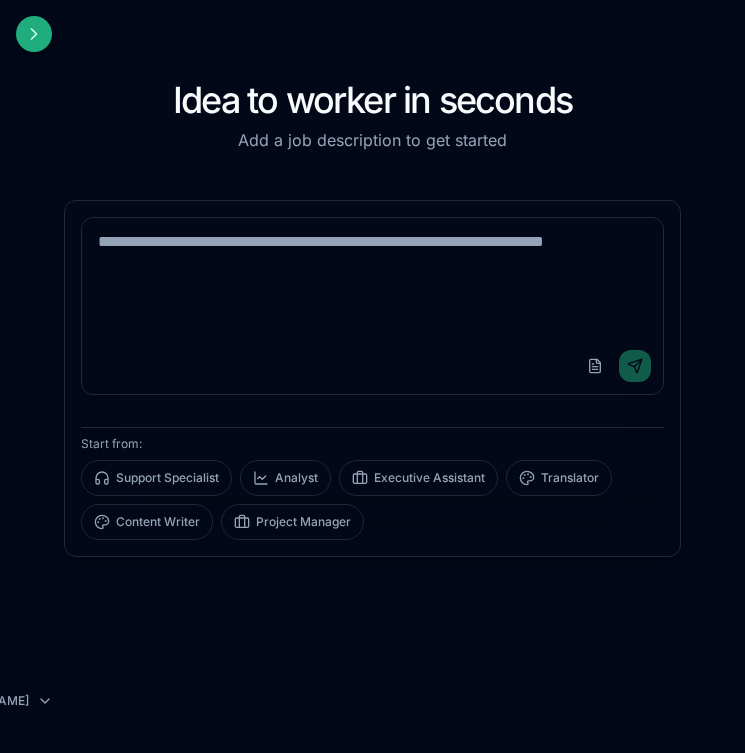 click on "Idea to worker in seconds" at bounding box center [372, 100] 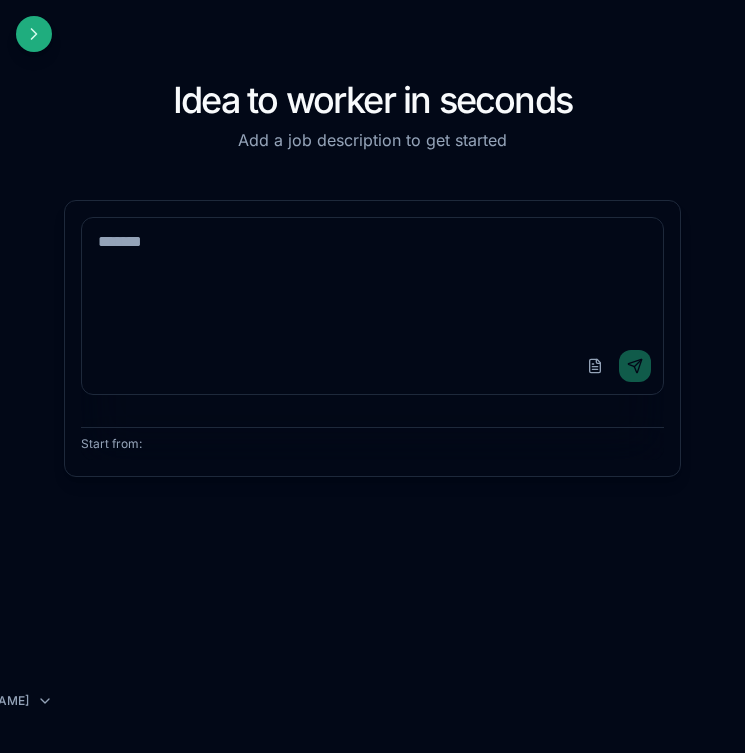 scroll, scrollTop: 0, scrollLeft: 0, axis: both 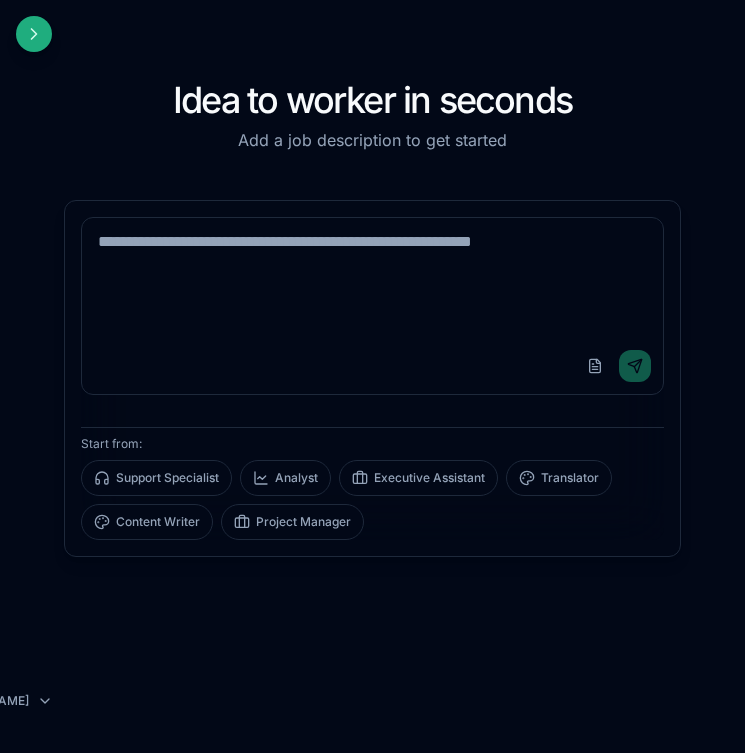 click at bounding box center [372, 278] 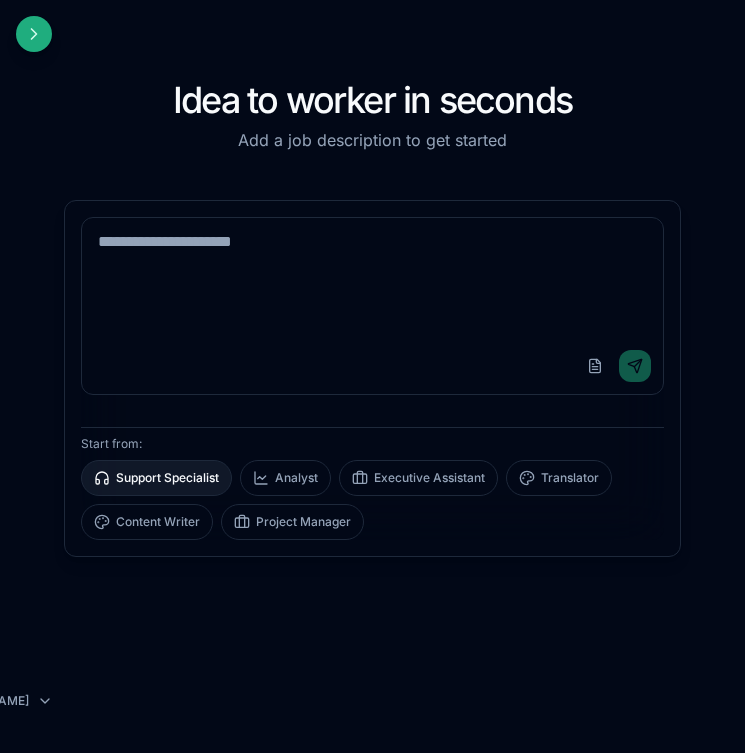 click on "Support Specialist" at bounding box center (156, 478) 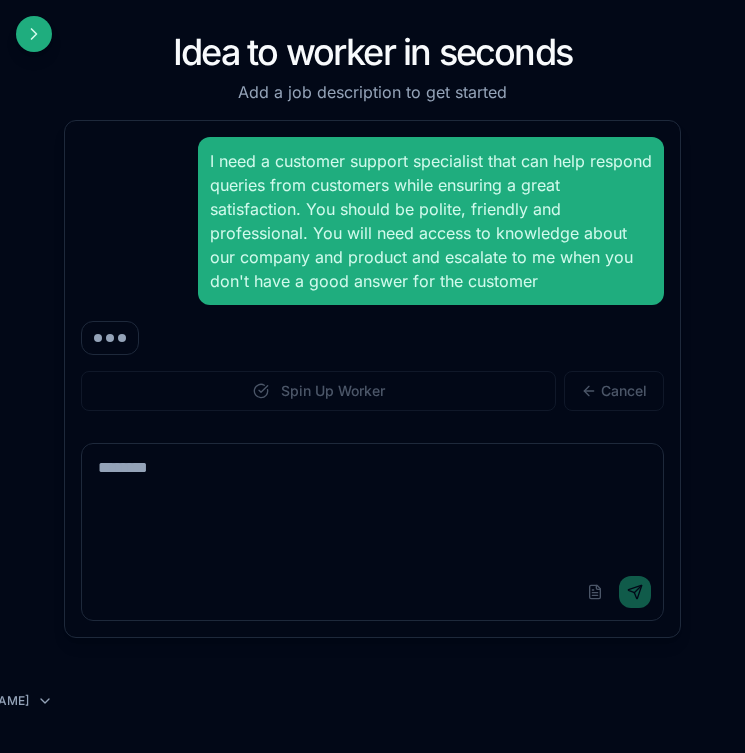 click at bounding box center [372, 338] 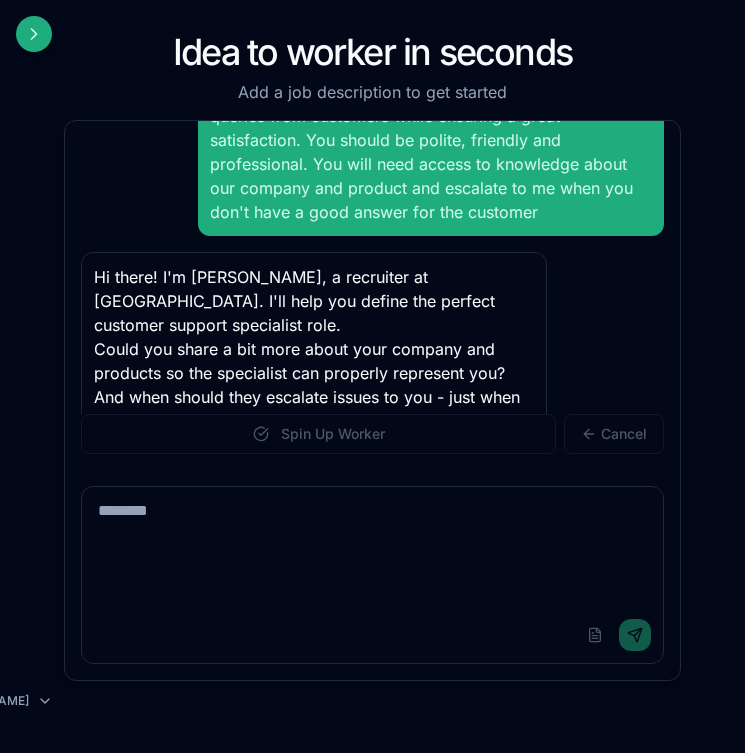 scroll, scrollTop: 117, scrollLeft: 0, axis: vertical 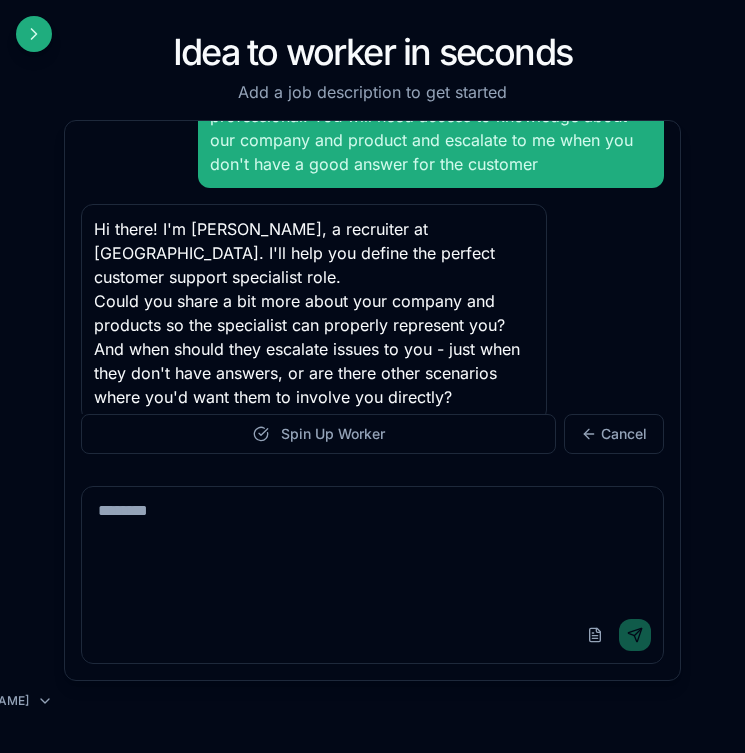 click on "Spin Up Worker" at bounding box center (333, 434) 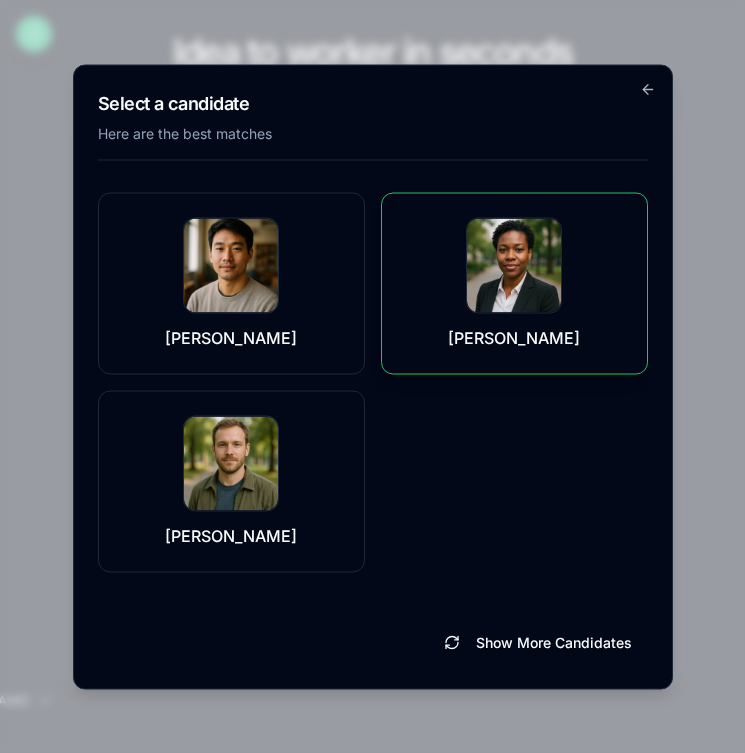 click on "Chloe Kowalski" at bounding box center (514, 283) 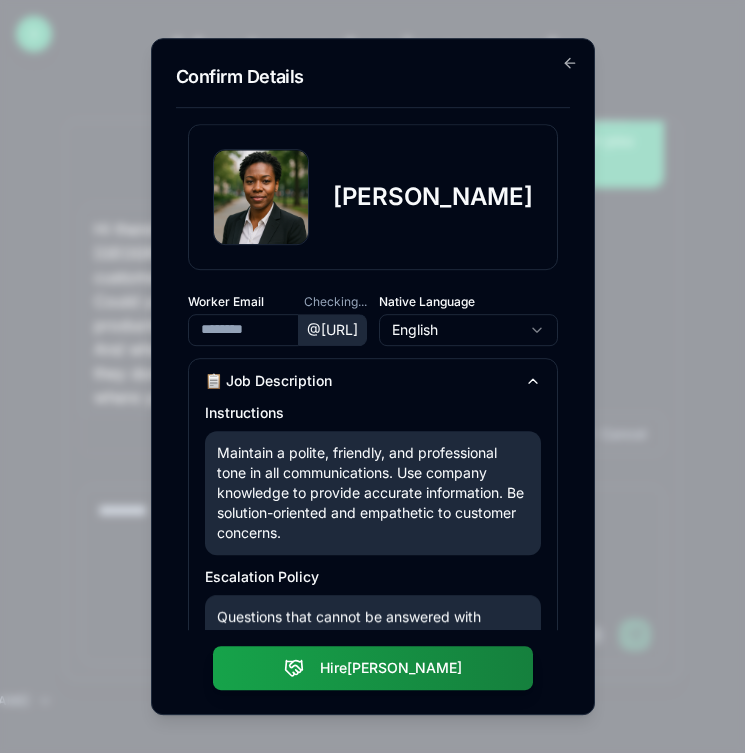 type on "**********" 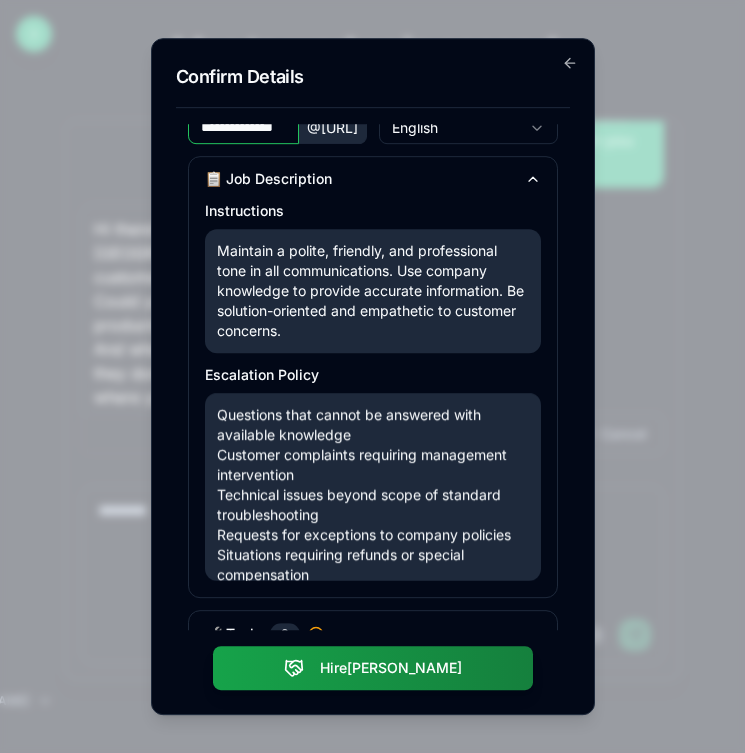 scroll, scrollTop: 244, scrollLeft: 0, axis: vertical 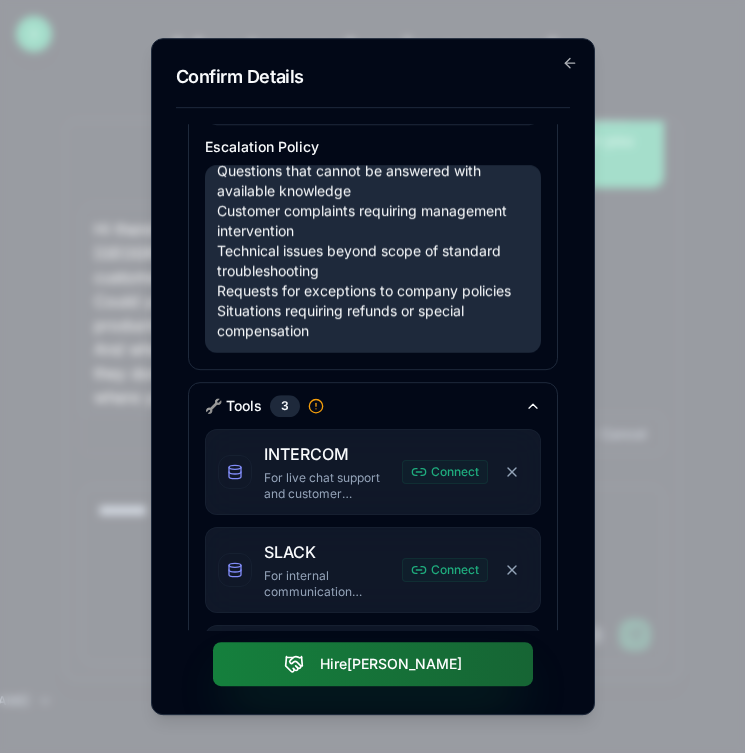 click on "Hire  Chloe" at bounding box center [373, 664] 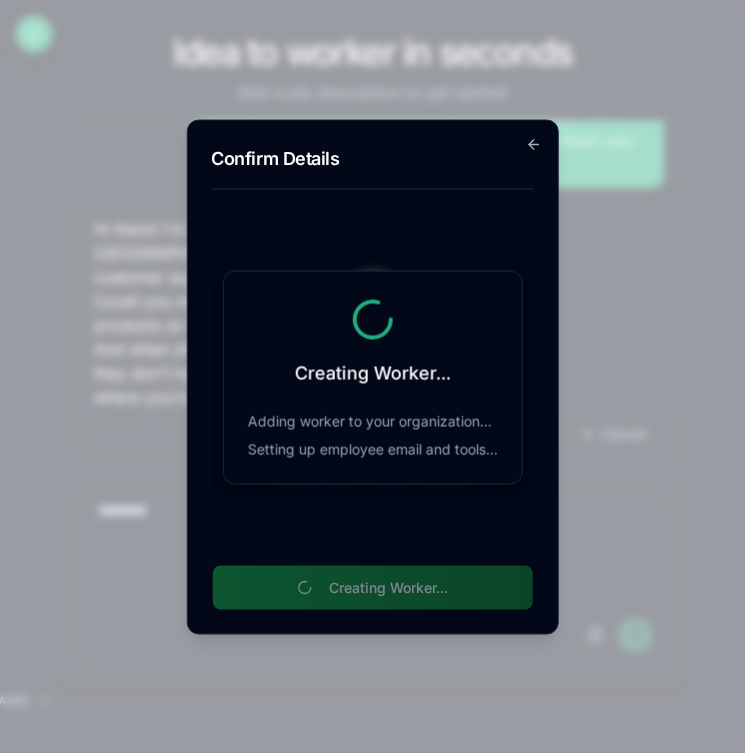 scroll, scrollTop: 0, scrollLeft: 0, axis: both 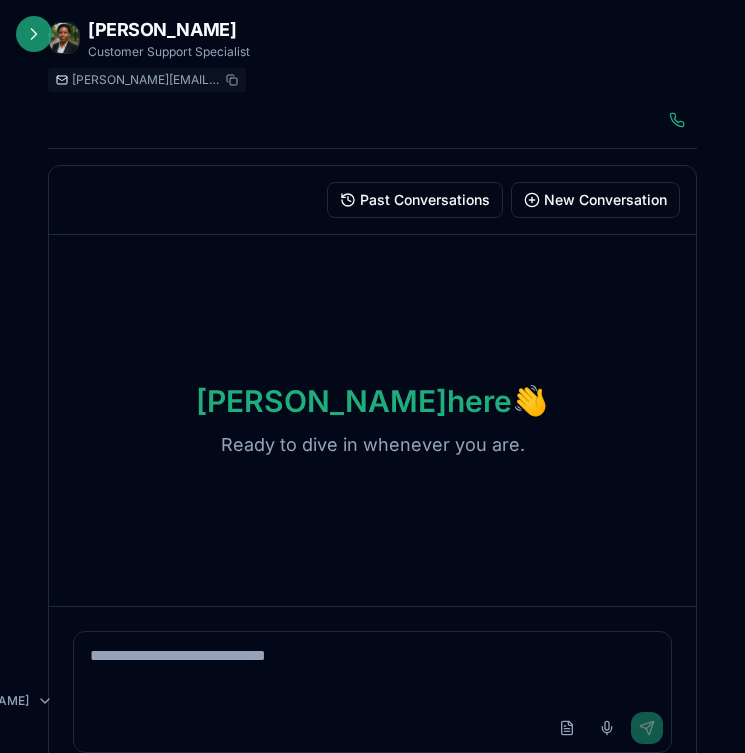 click 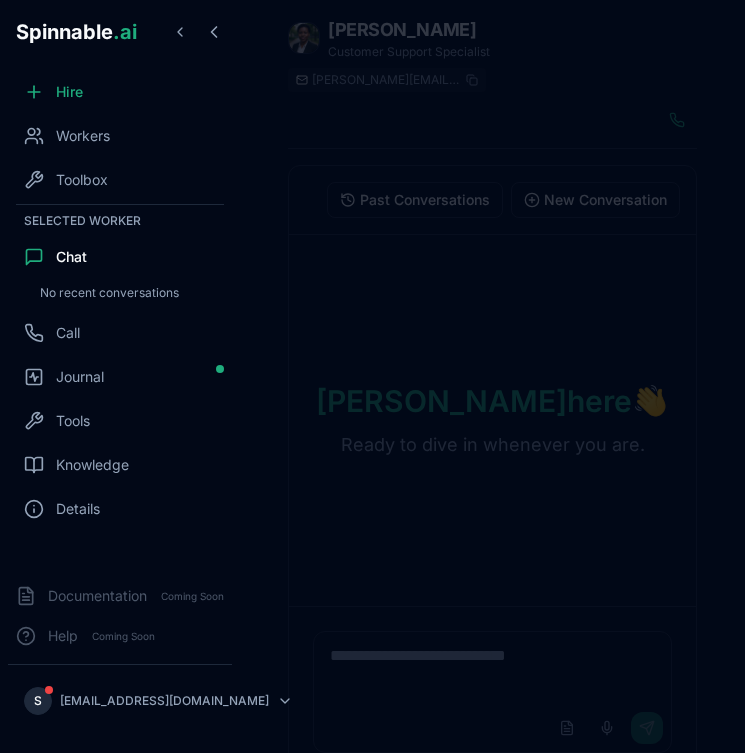 click at bounding box center (372, 376) 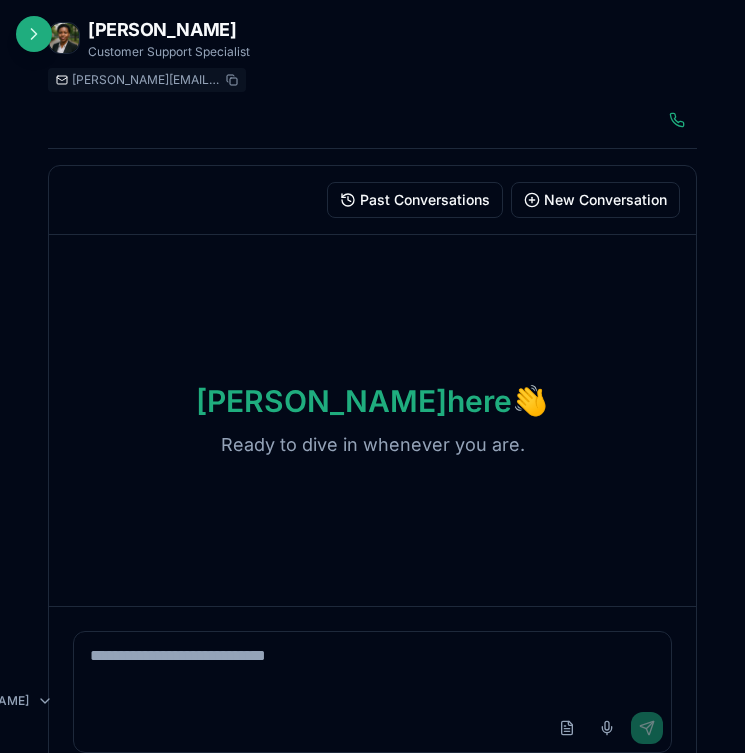 click on "Spinnable .ai Hire Workers Toolbox Selected Worker Chat No recent conversations Call Journal Tools Knowledge Details Documentation Coming Soon Help Coming Soon S sebastiao.assuncao+4343@gmail.com Chloe Kowalski Customer Support Specialist chloe.kowalski@getspinnable.ai Past Conversations New Conversation Conversations No conversations yet Chloe  here  👋 Ready to dive in whenever you are. Upload File Voice Input Send" at bounding box center [372, 376] 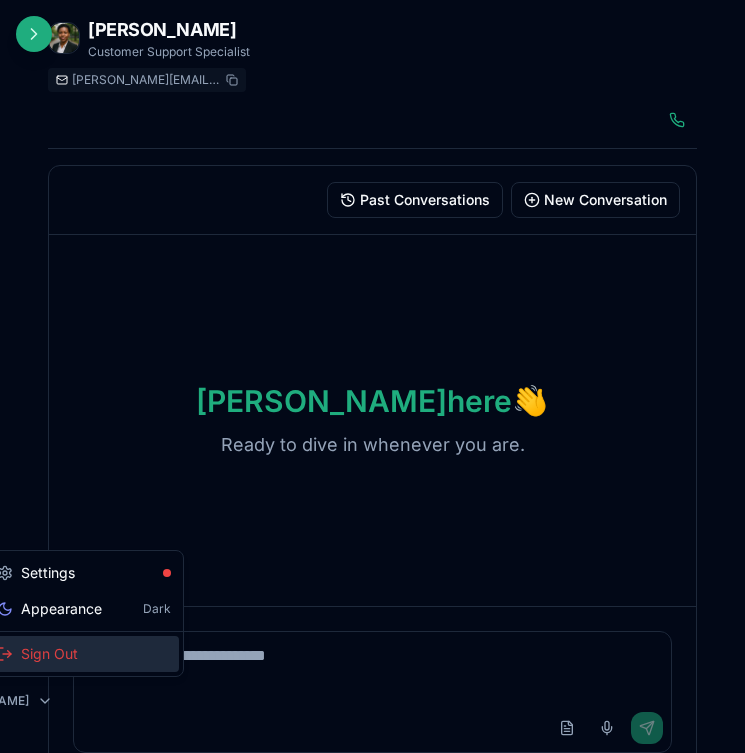 click on "Sign Out" at bounding box center (84, 654) 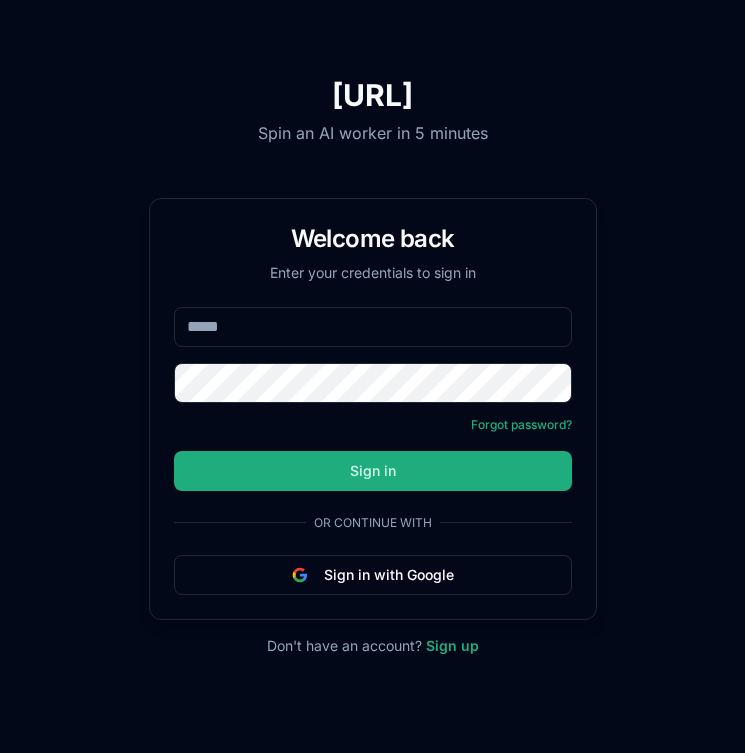 scroll, scrollTop: 0, scrollLeft: 0, axis: both 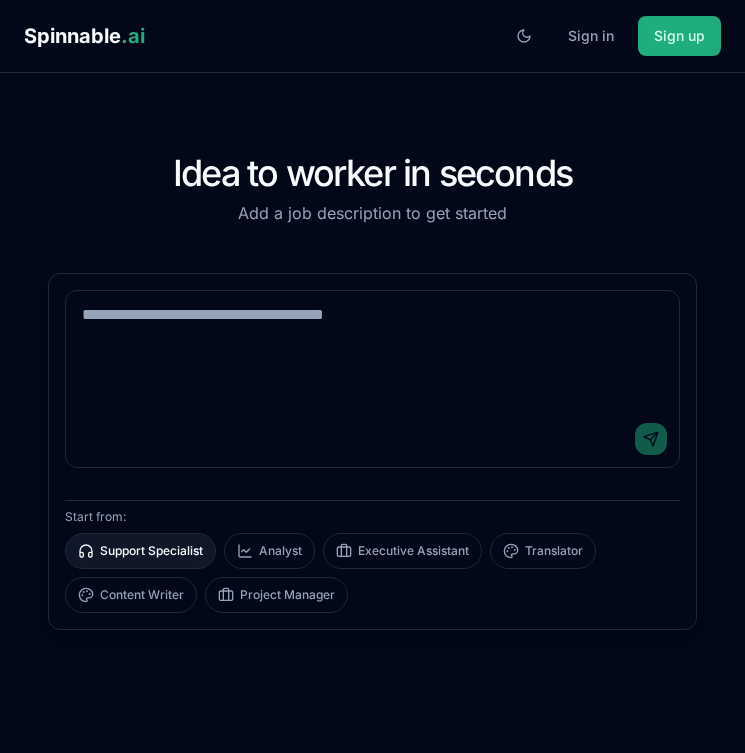 click on "Support Specialist" at bounding box center [140, 551] 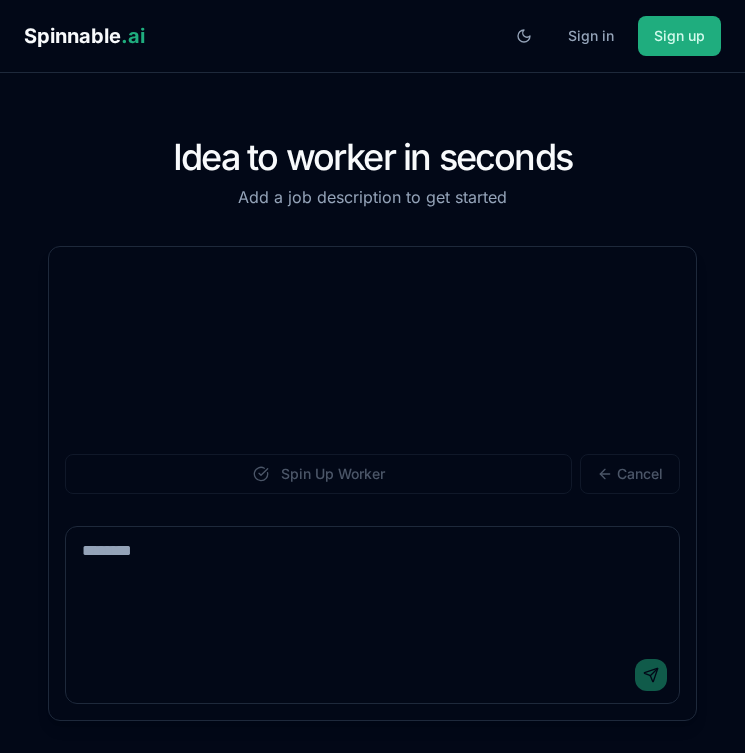 scroll, scrollTop: 21, scrollLeft: 0, axis: vertical 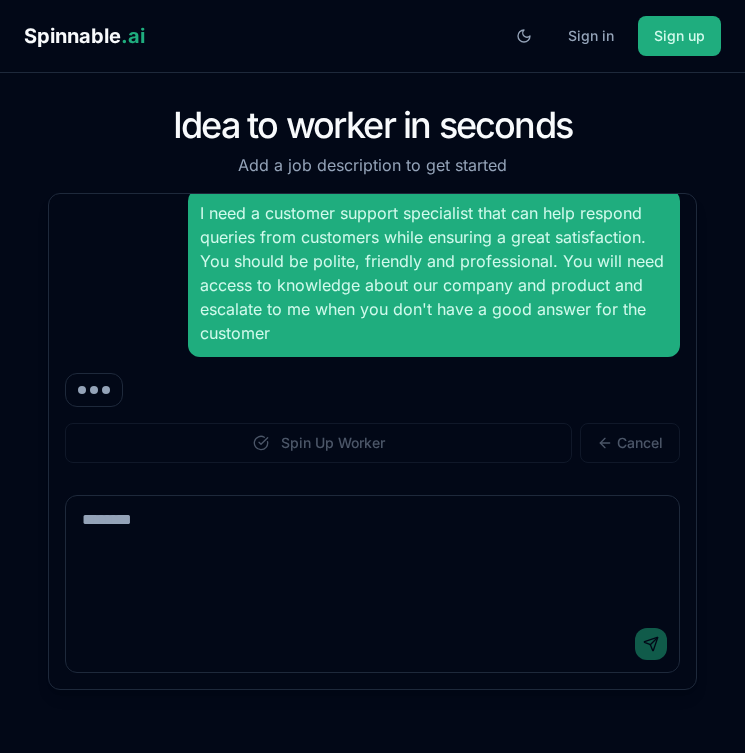click at bounding box center [372, 556] 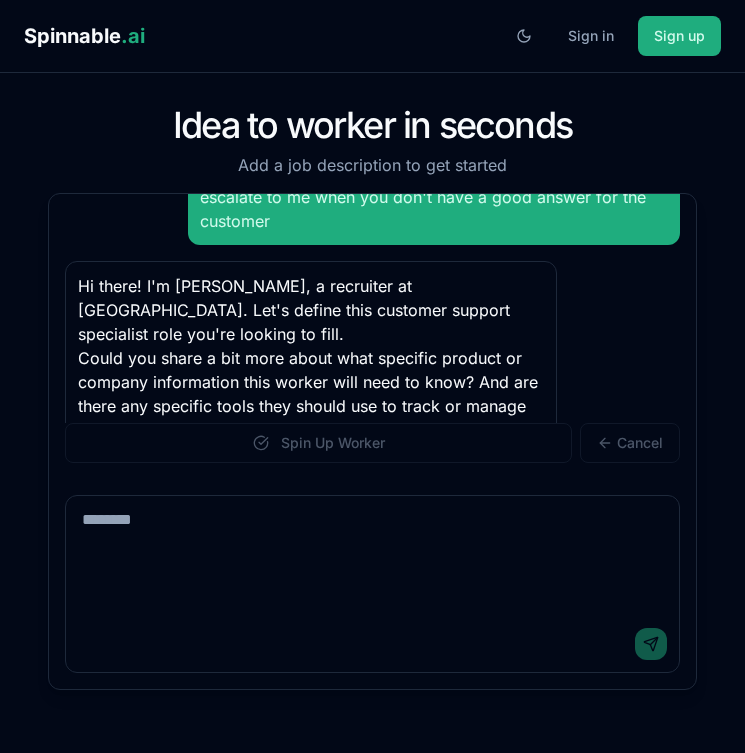 scroll, scrollTop: 157, scrollLeft: 0, axis: vertical 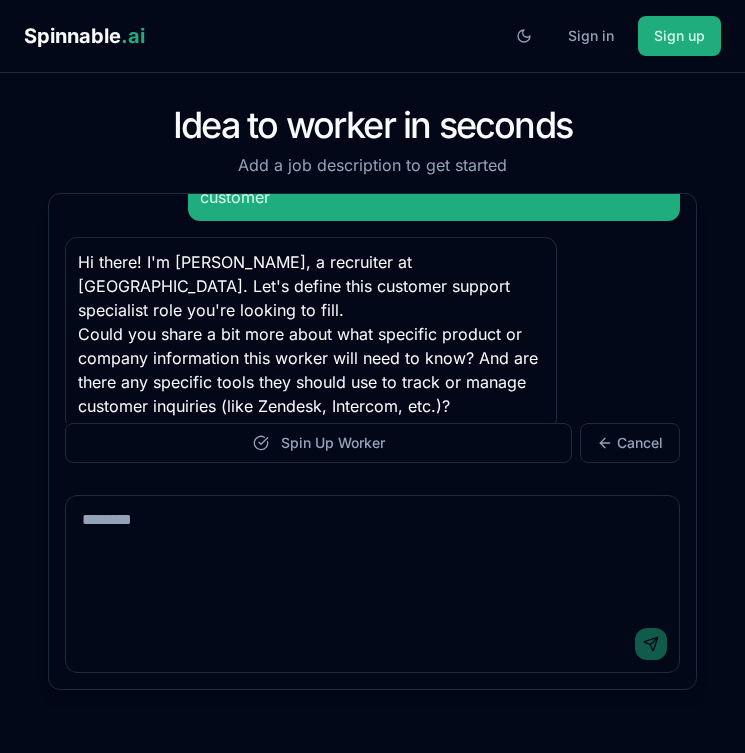 click on "Spin Up Worker" at bounding box center (318, 443) 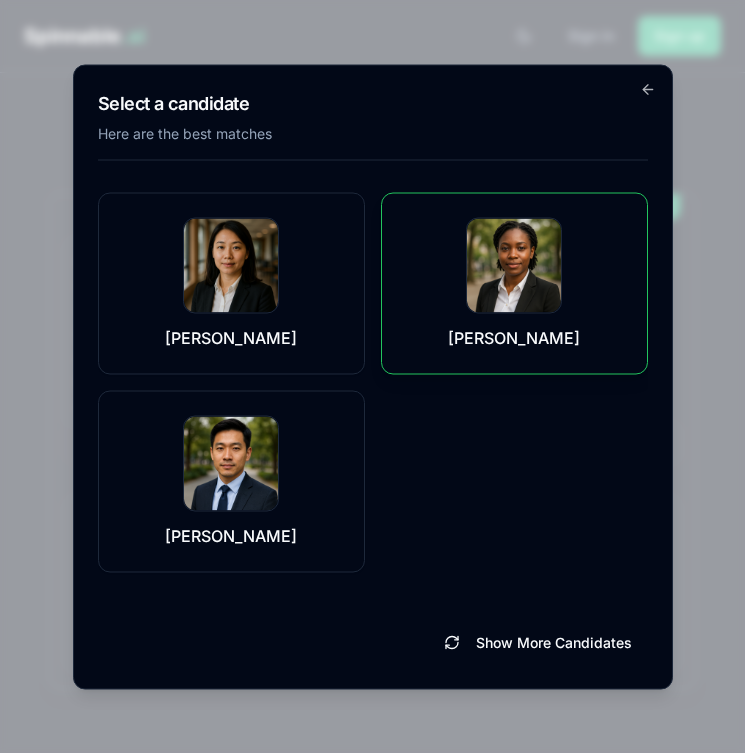 click on "Harper Williams" at bounding box center (514, 337) 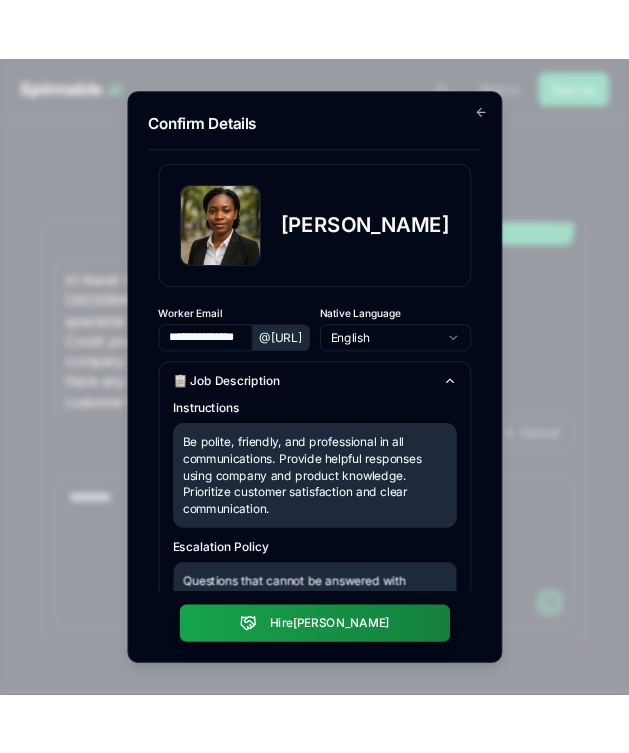 scroll, scrollTop: 430, scrollLeft: 0, axis: vertical 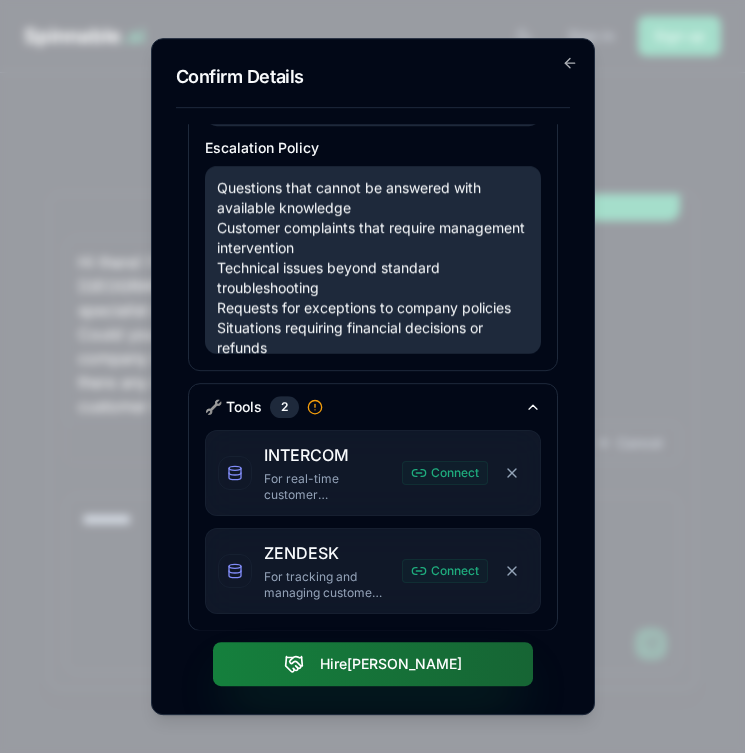 click on "Hire  Harper" at bounding box center (373, 664) 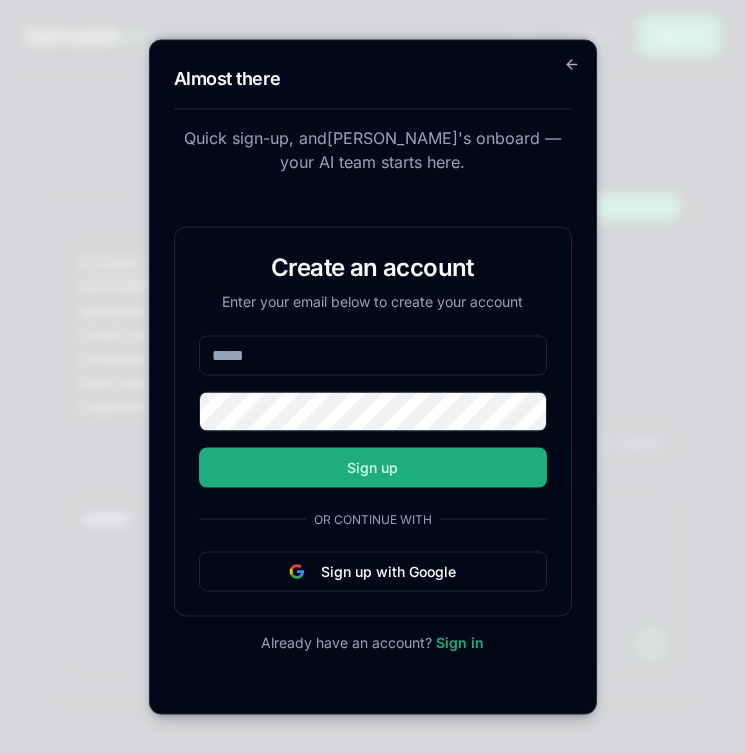 click at bounding box center [373, 355] 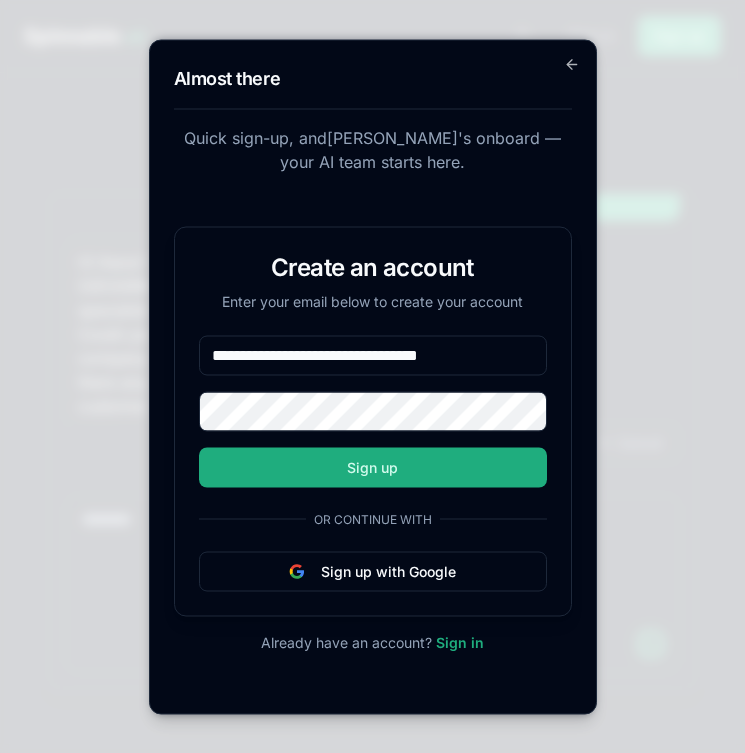 type on "**********" 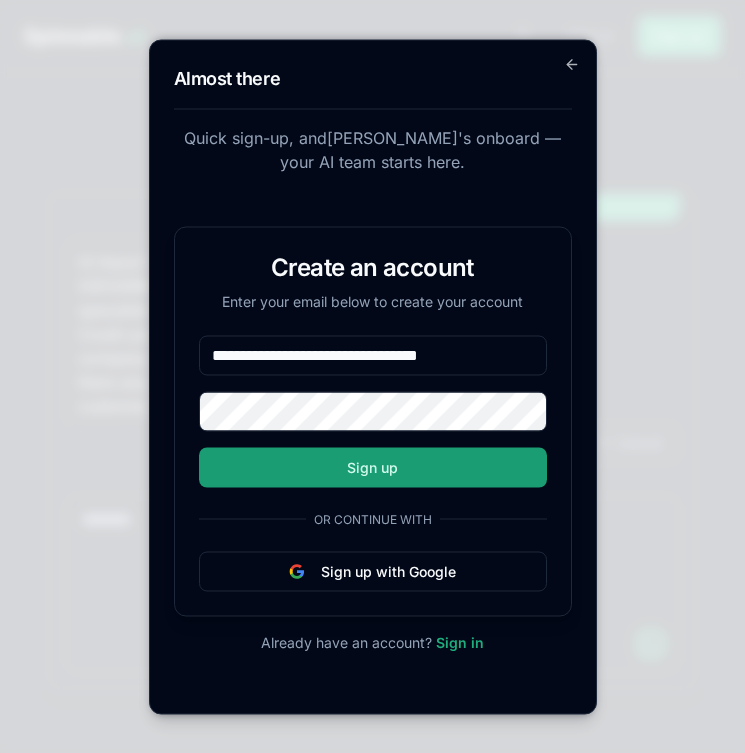 click on "Sign up" at bounding box center [373, 467] 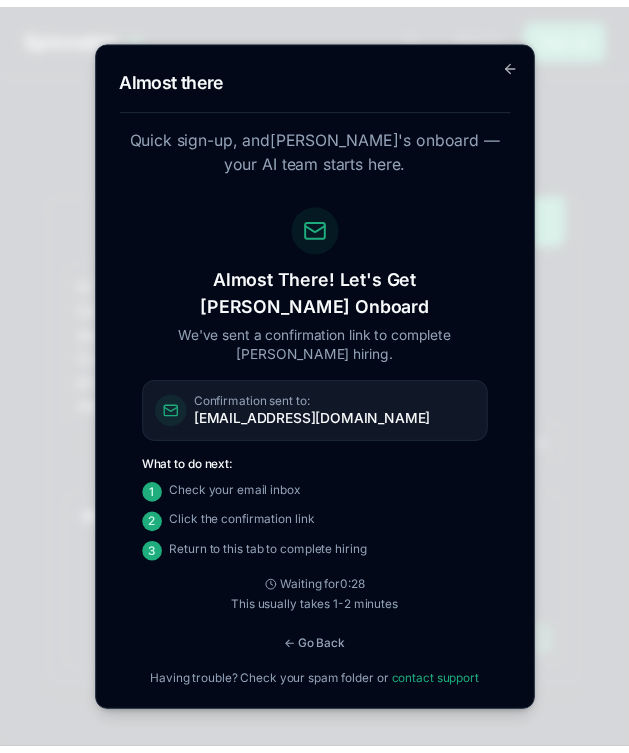 scroll, scrollTop: 353, scrollLeft: 0, axis: vertical 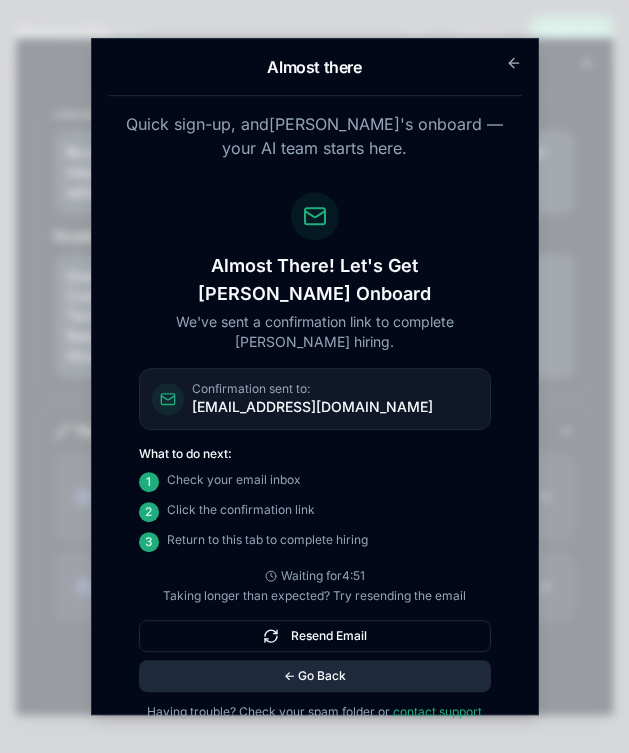 click on "← Go Back" at bounding box center (315, 676) 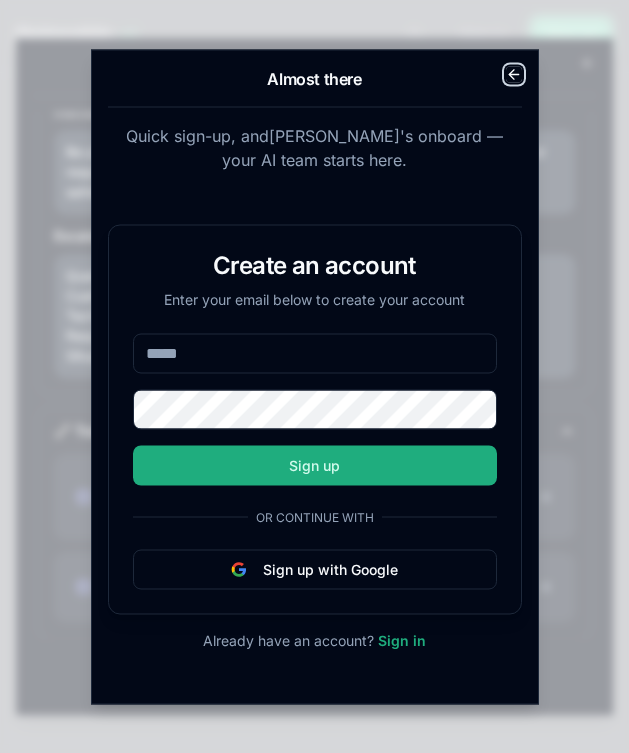 click 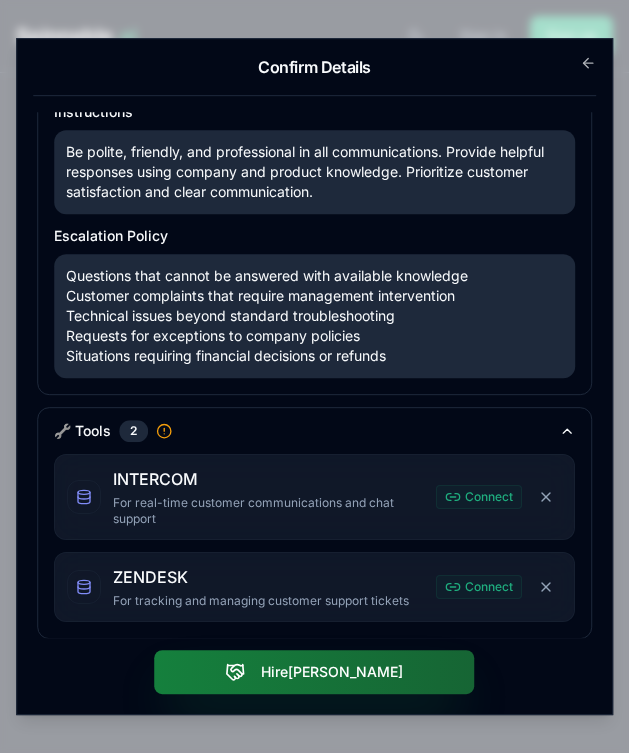 click on "Hire  Harper" at bounding box center [314, 672] 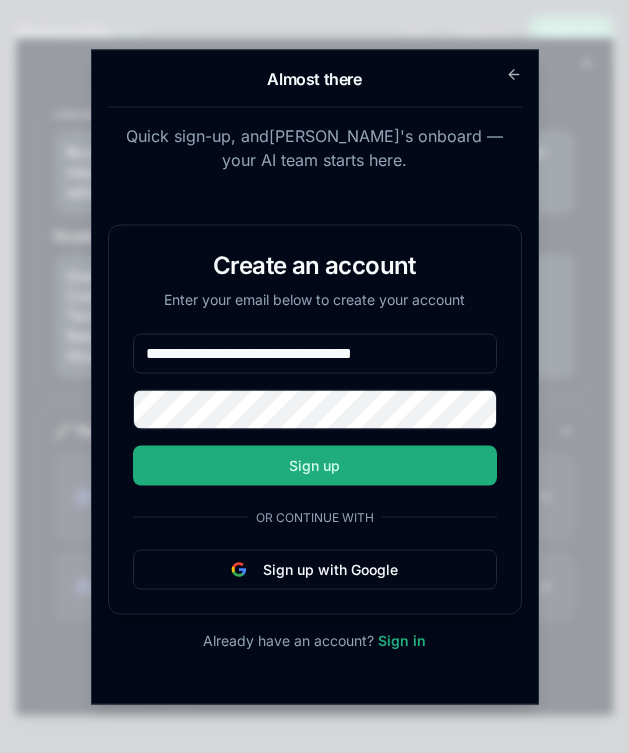 type on "**********" 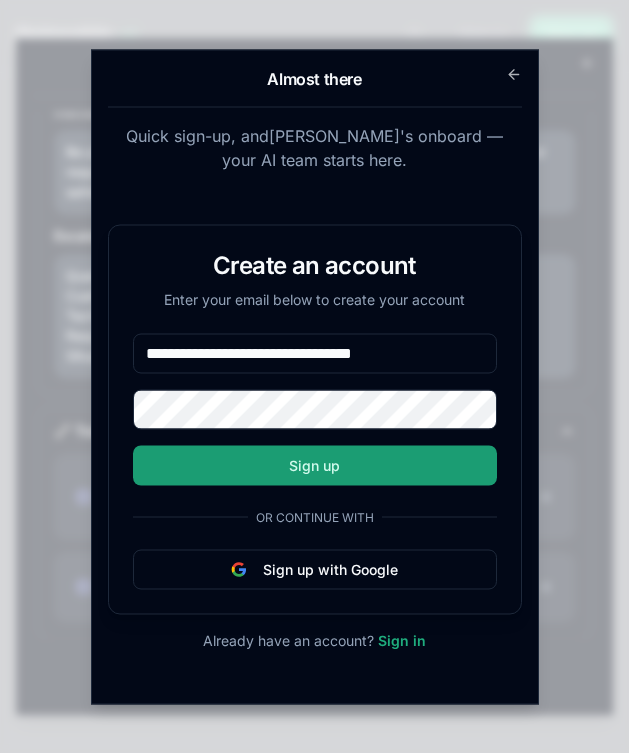 click on "Sign up" at bounding box center [315, 465] 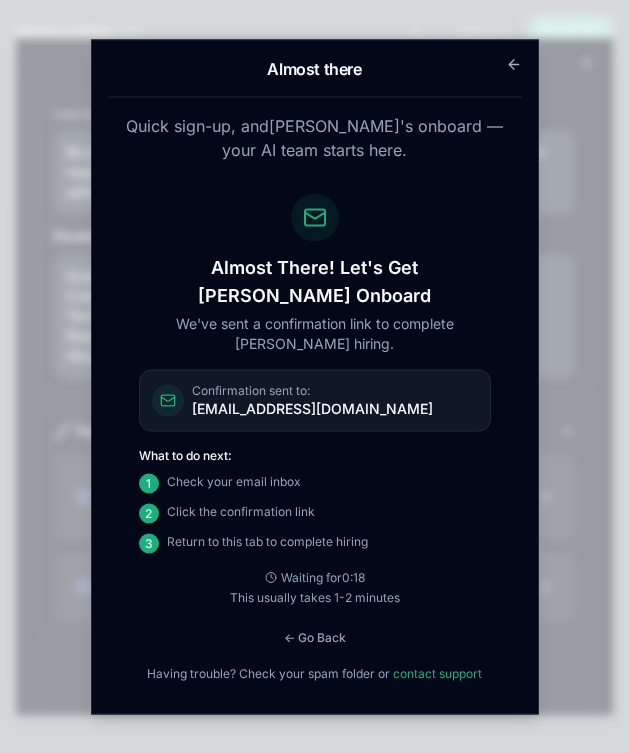 click on "We've sent a confirmation link to complete Harper's hiring." at bounding box center [315, 333] 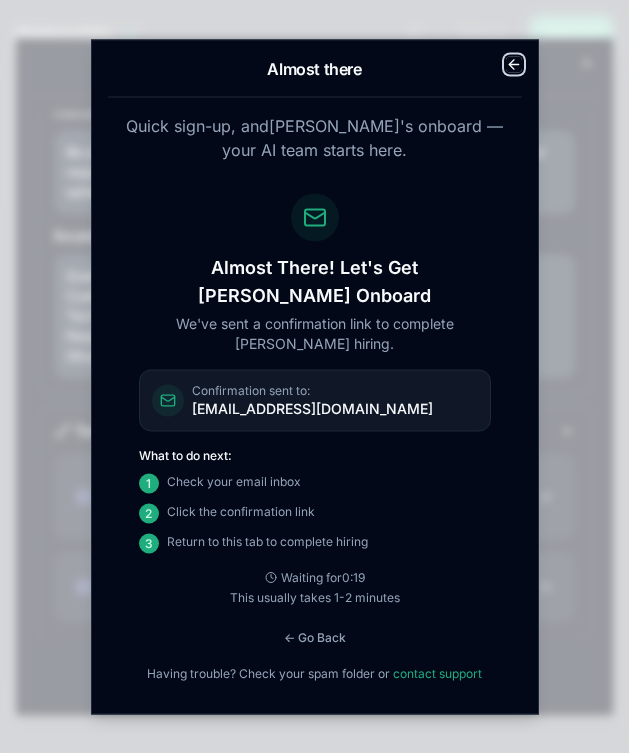 click 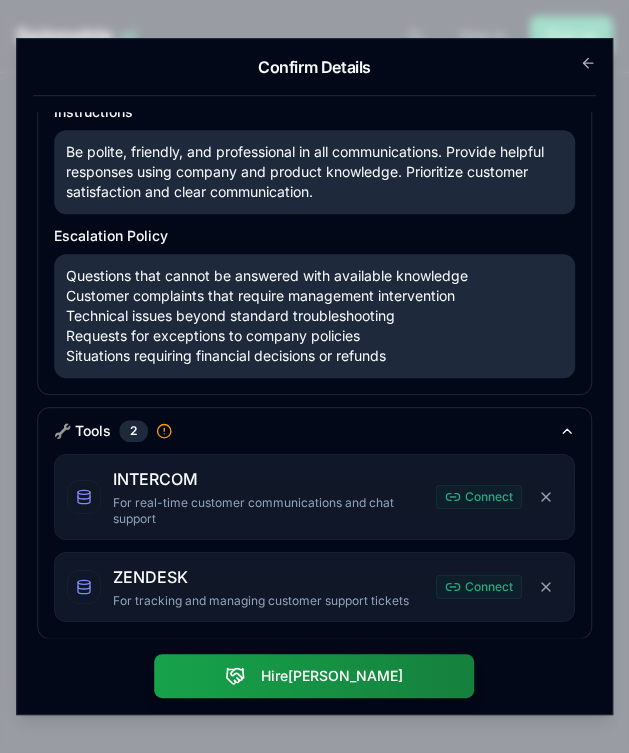 click on "**********" at bounding box center (315, 377) 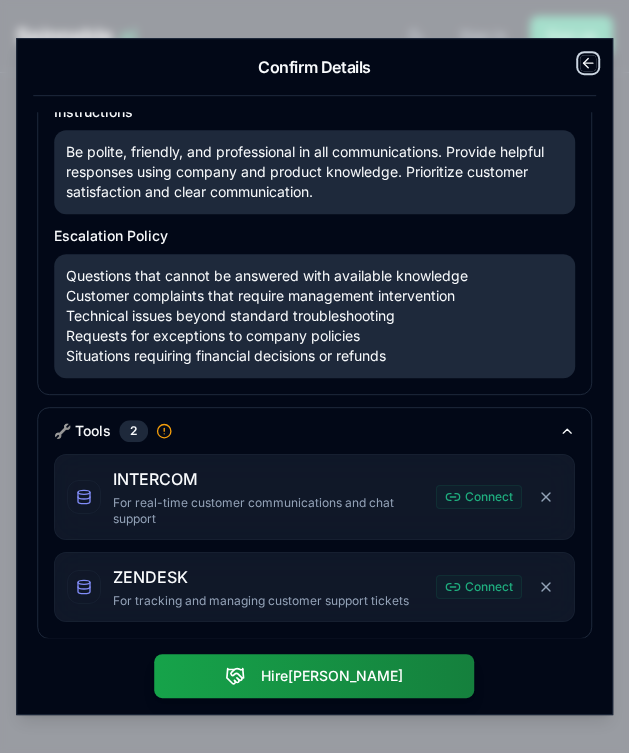 click 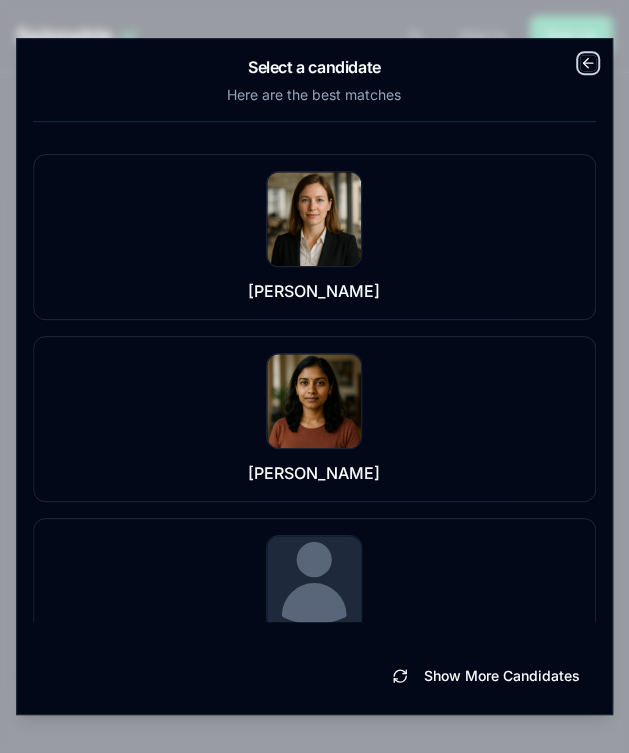 click 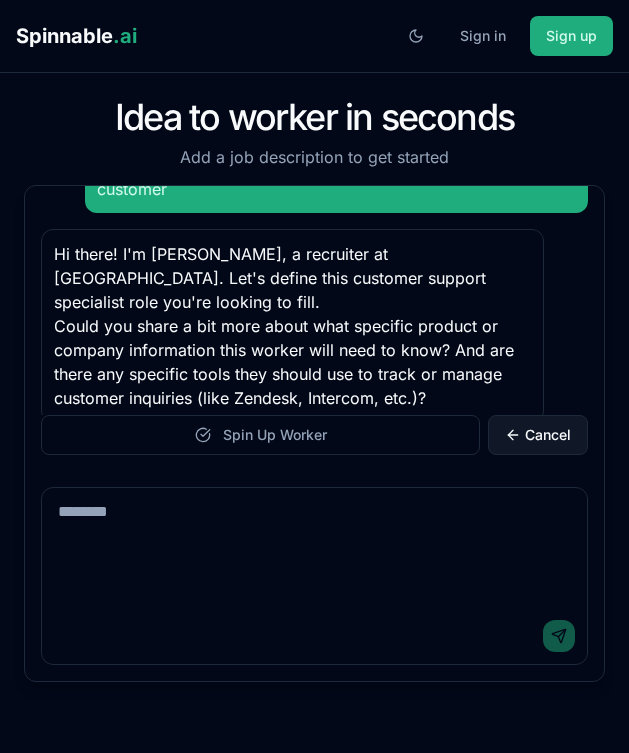 click on "Cancel" at bounding box center [538, 435] 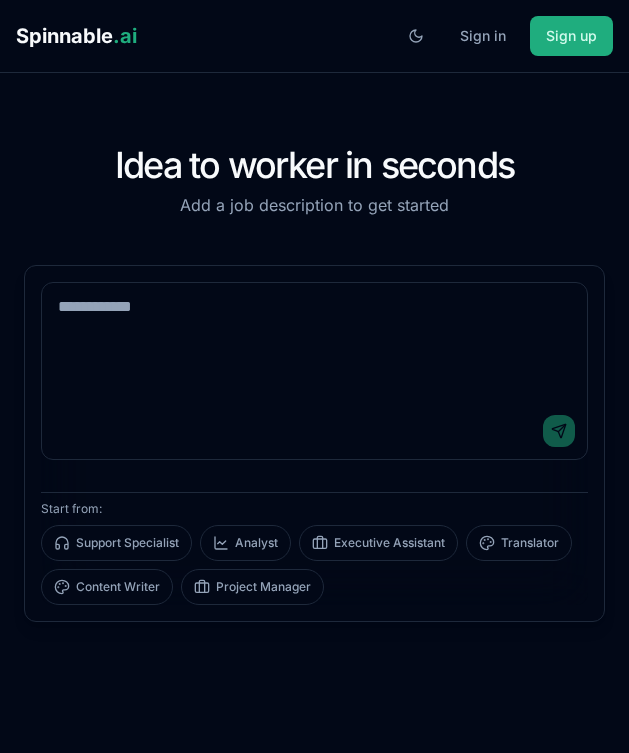 scroll, scrollTop: 0, scrollLeft: 0, axis: both 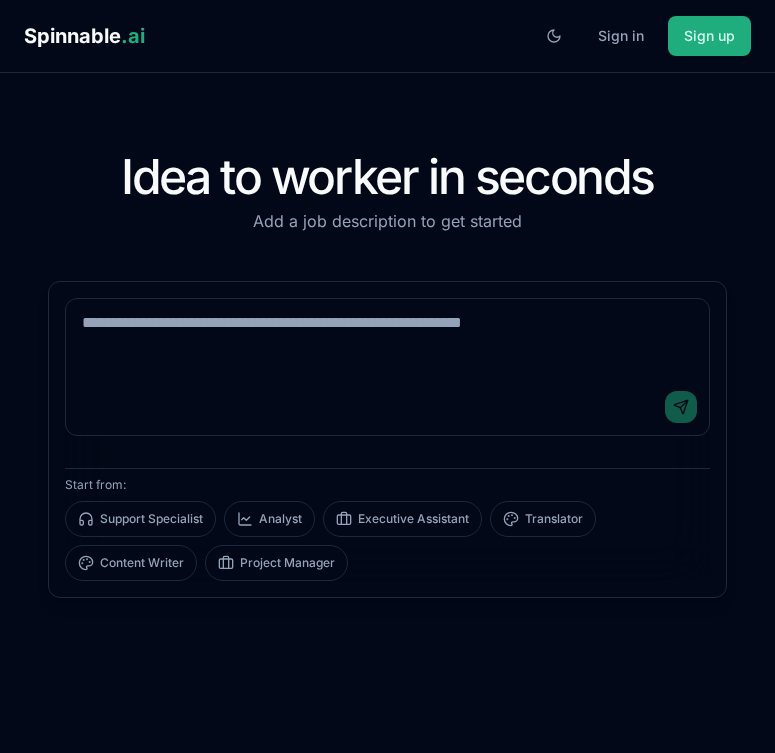 click at bounding box center (387, 339) 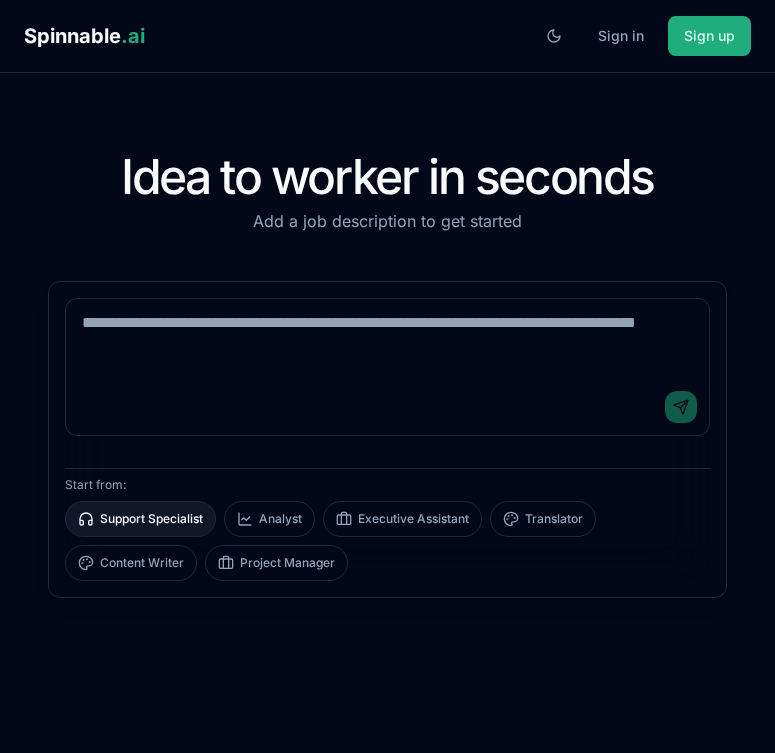 click on "Support Specialist" at bounding box center [140, 519] 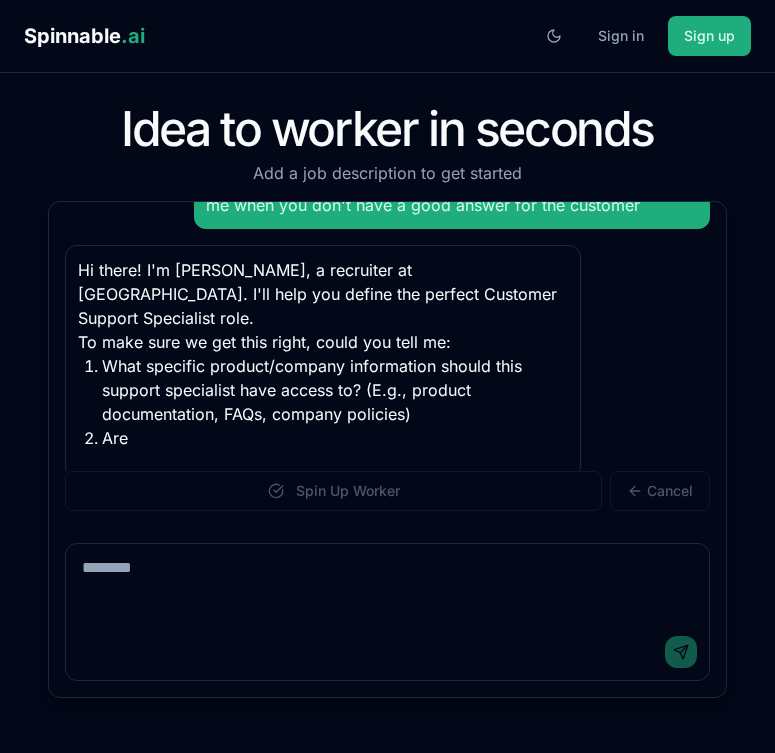 scroll, scrollTop: 157, scrollLeft: 0, axis: vertical 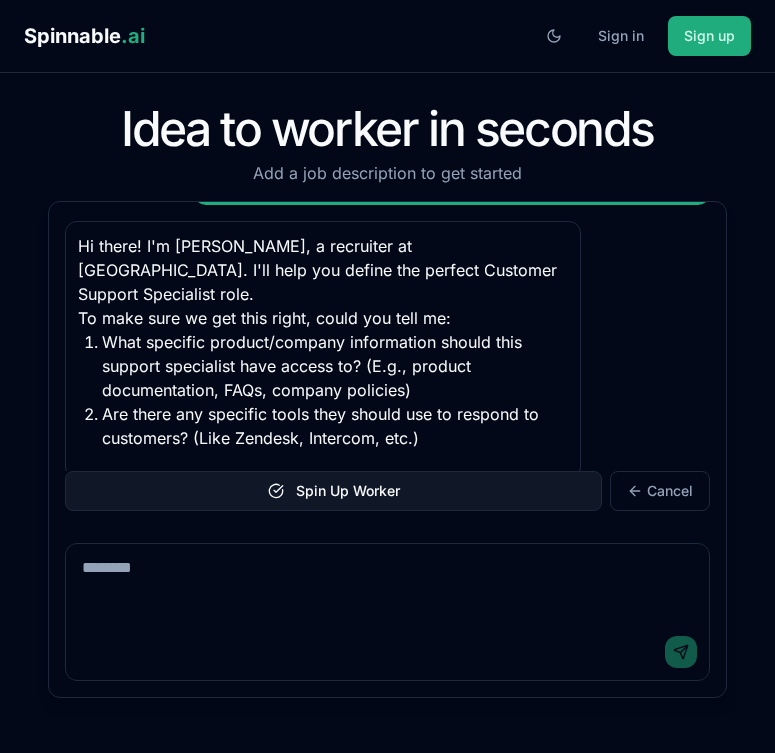 click on "Spin Up Worker" at bounding box center [333, 491] 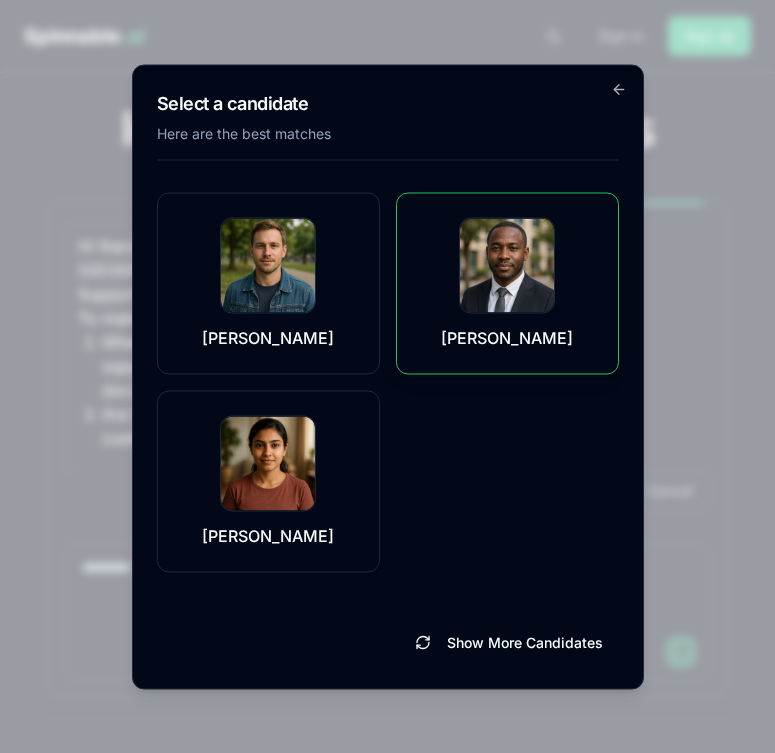 click on "[PERSON_NAME]" at bounding box center [507, 283] 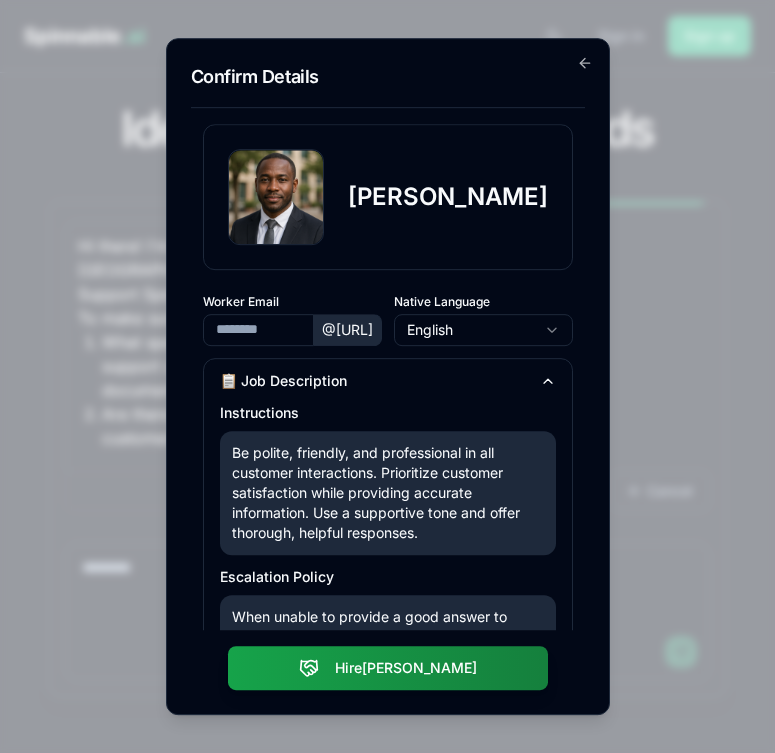 type on "**********" 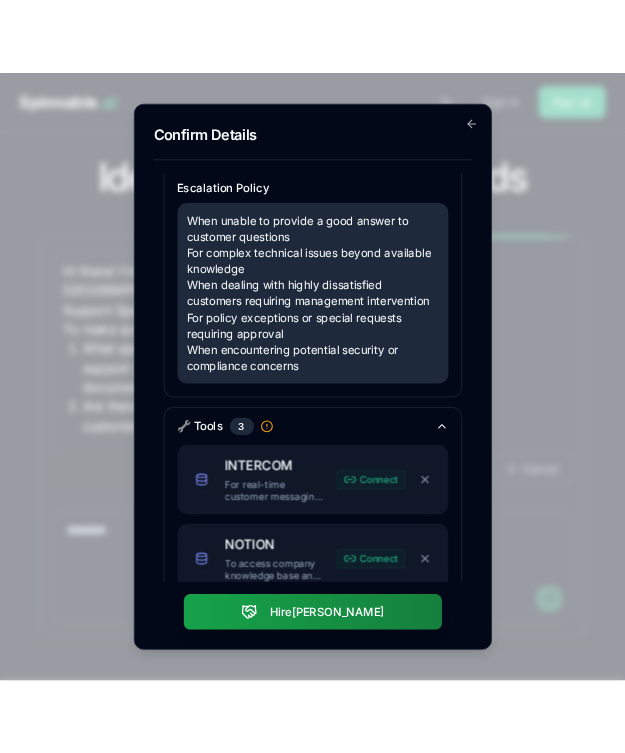 scroll, scrollTop: 585, scrollLeft: 0, axis: vertical 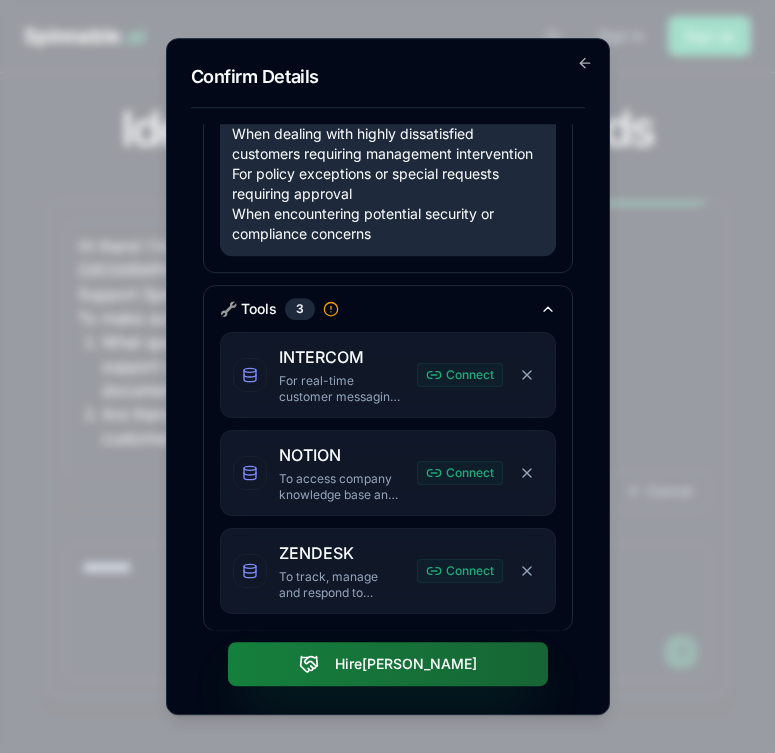 click on "Hire  Kenneth" at bounding box center (388, 664) 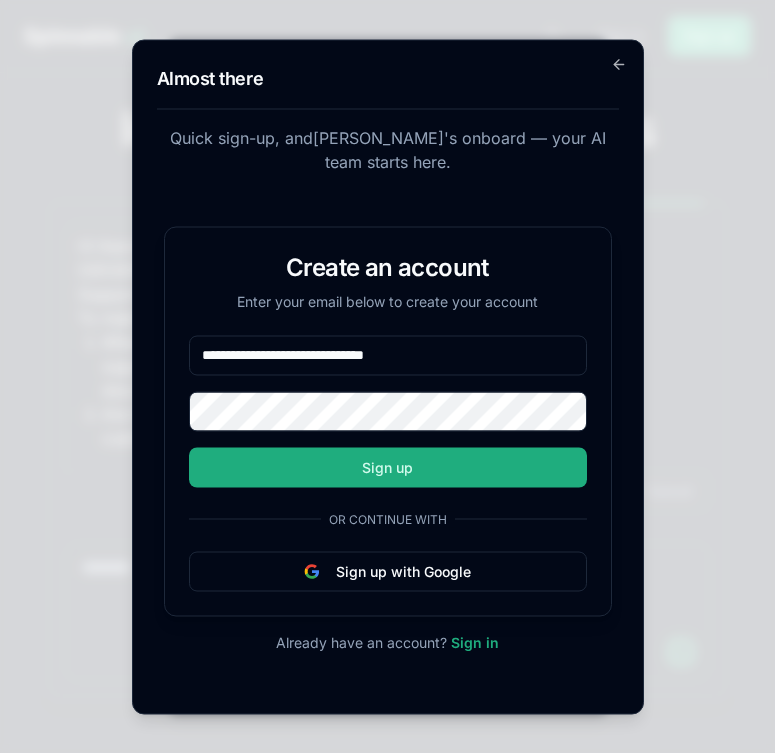 type on "**********" 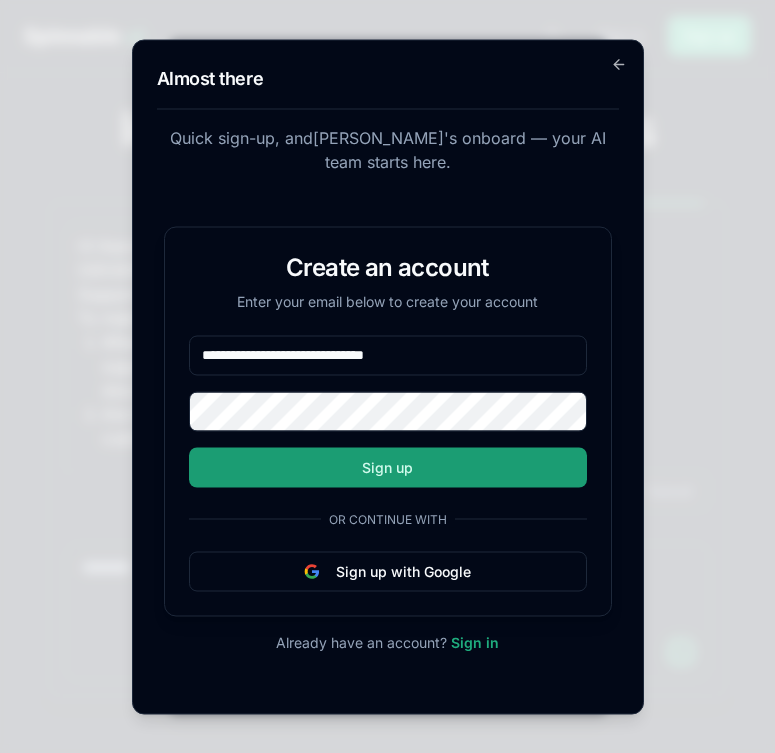 click on "Sign up" at bounding box center (388, 467) 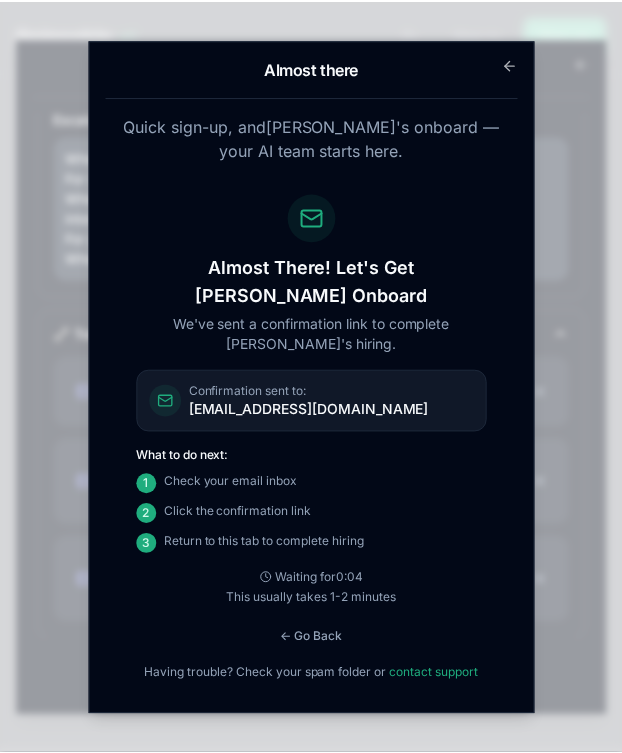 scroll, scrollTop: 471, scrollLeft: 0, axis: vertical 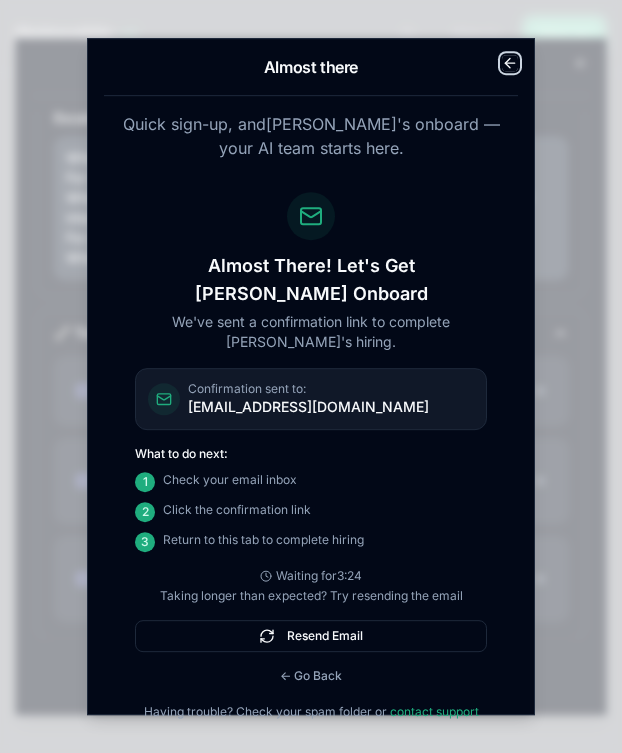 click 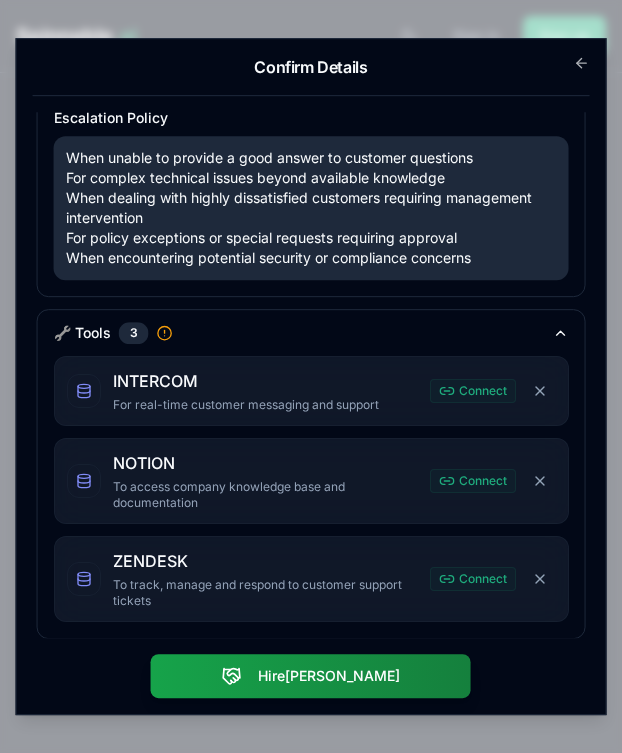 click on "Confirm Details" at bounding box center (311, 67) 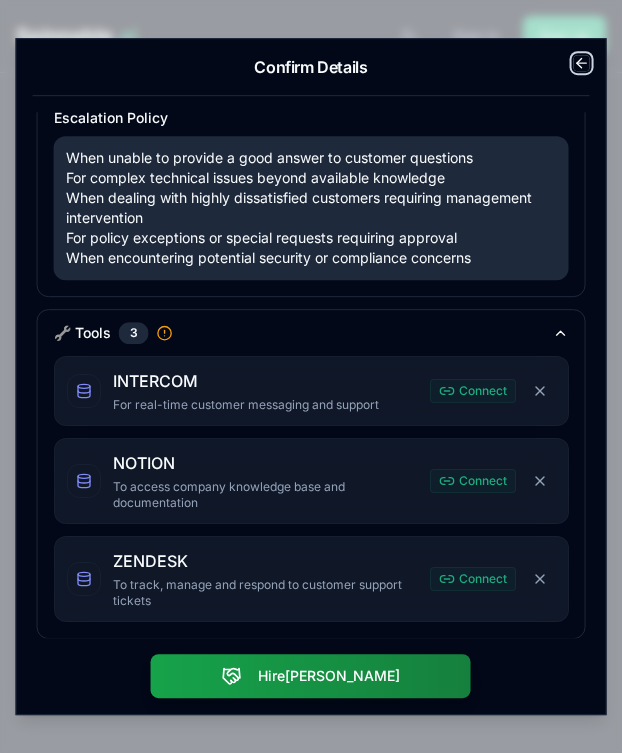 click 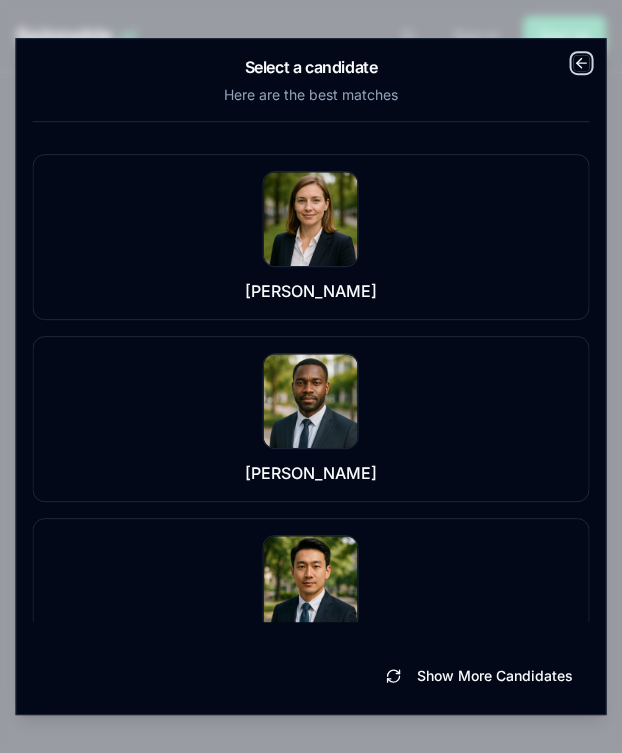 click 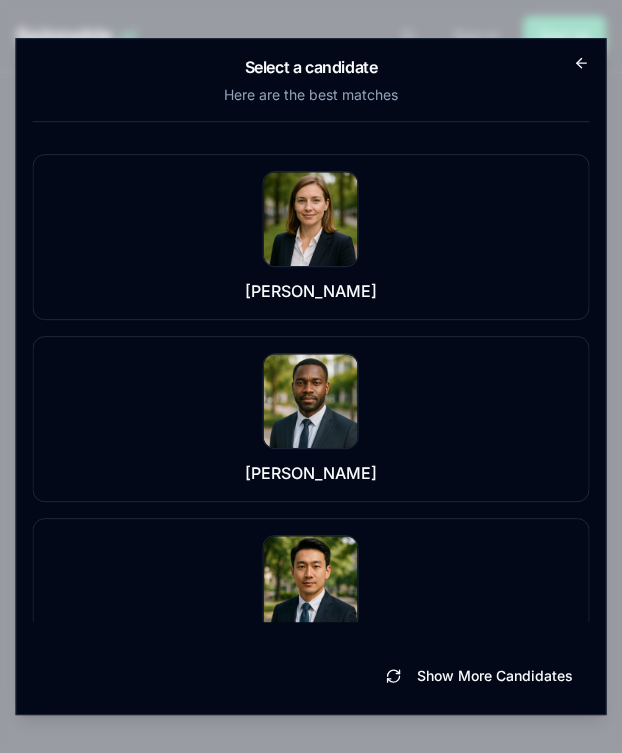 scroll, scrollTop: 221, scrollLeft: 0, axis: vertical 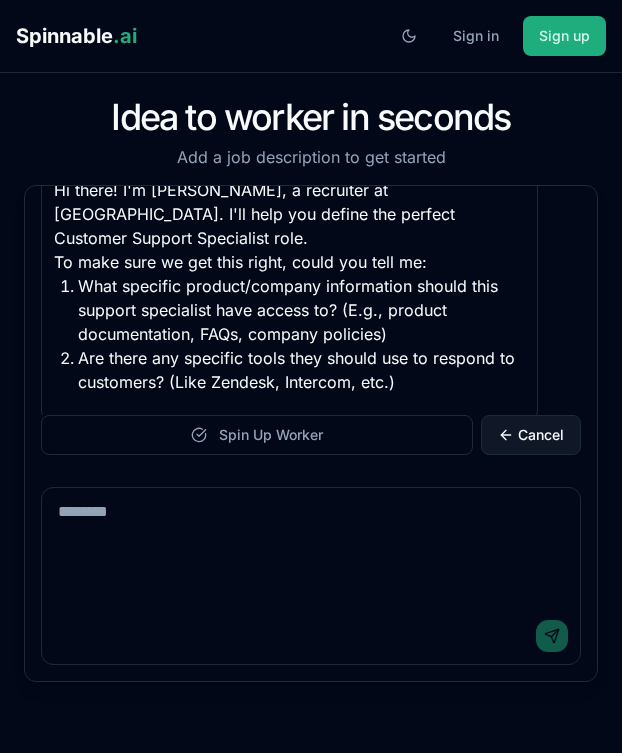 click on "Cancel" at bounding box center (541, 435) 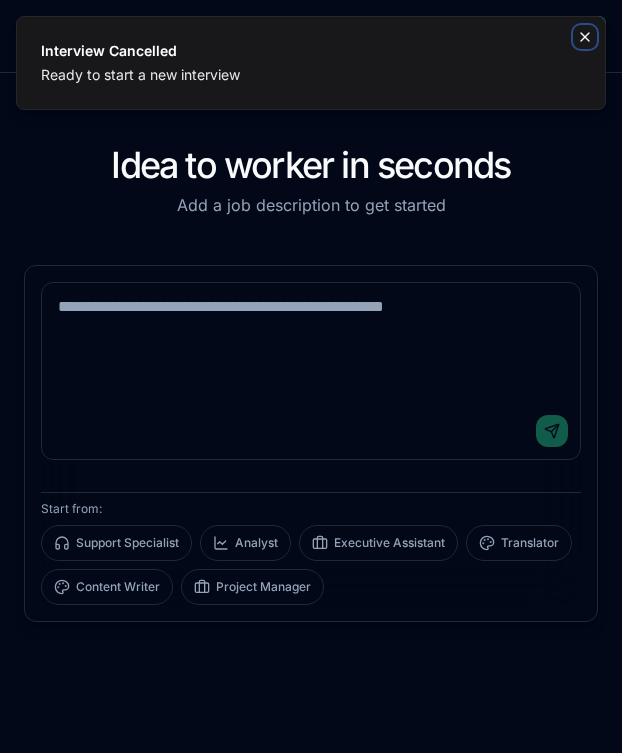 click 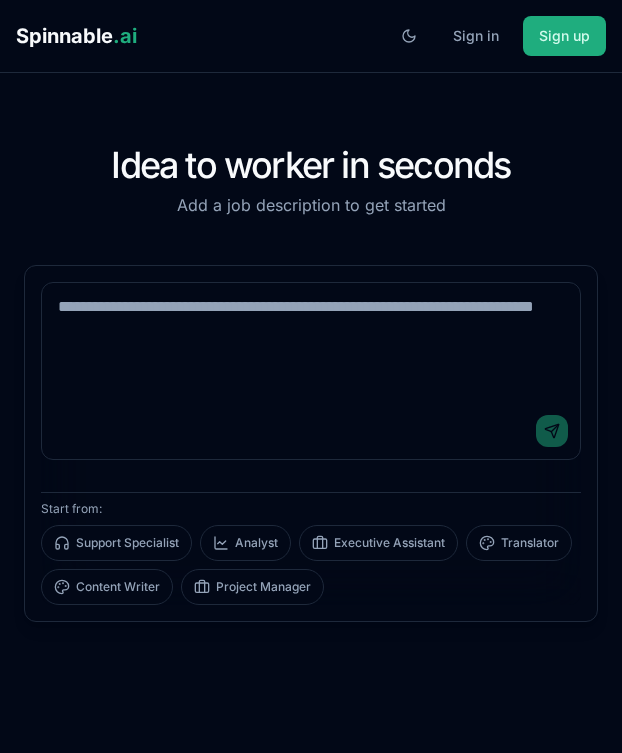 click on "Idea to worker in seconds Add a job description to get started Send Start from: Support Specialist Analyst Executive Assistant Translator Content Writer Project Manager" at bounding box center (311, 413) 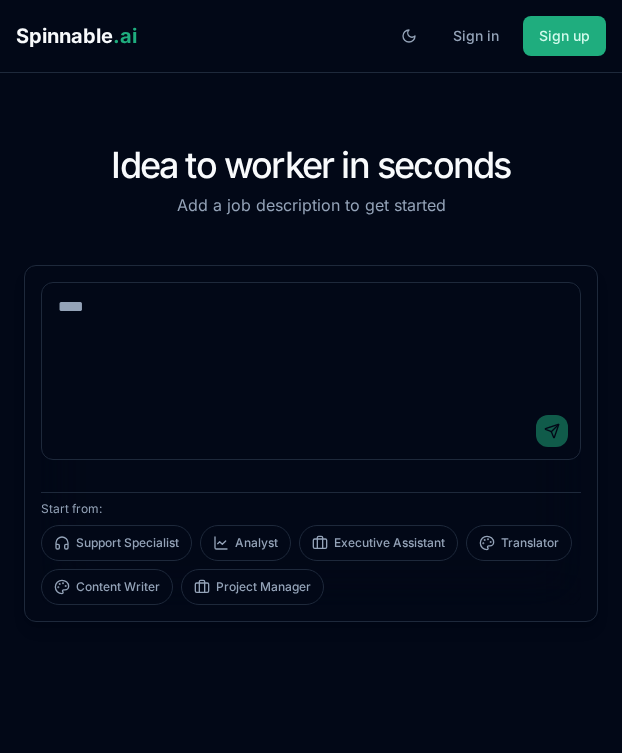 scroll, scrollTop: 0, scrollLeft: 0, axis: both 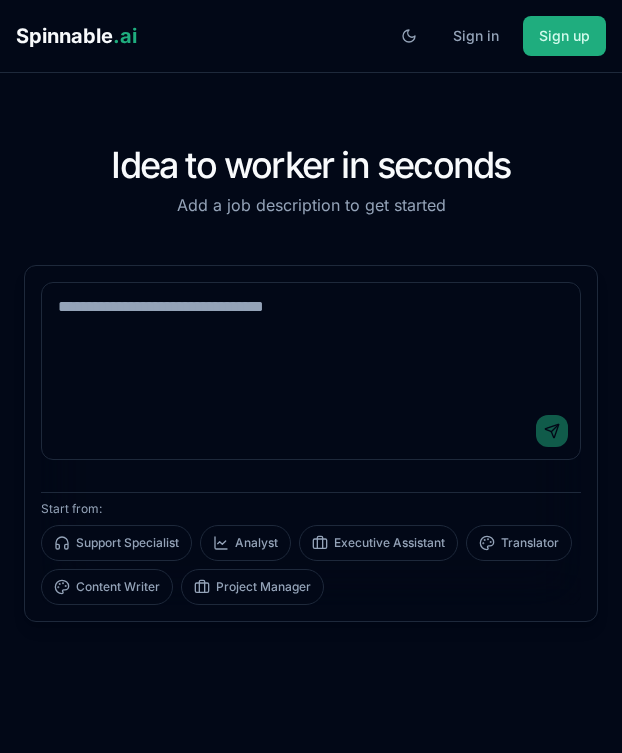click at bounding box center [311, 343] 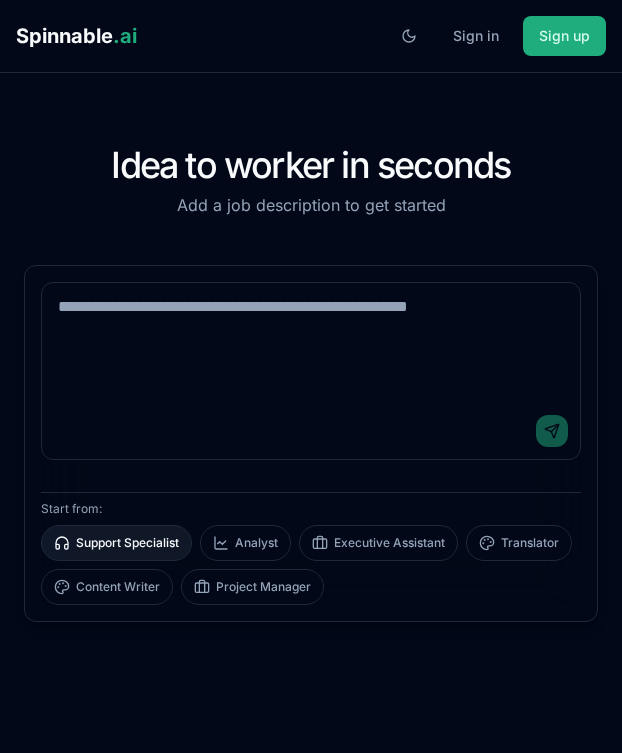 click on "Support Specialist" at bounding box center [116, 543] 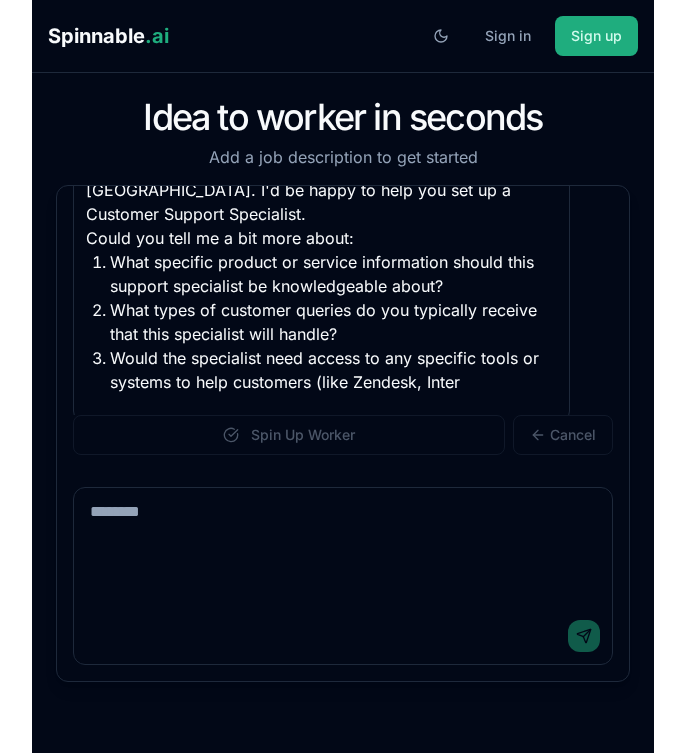 scroll, scrollTop: 269, scrollLeft: 0, axis: vertical 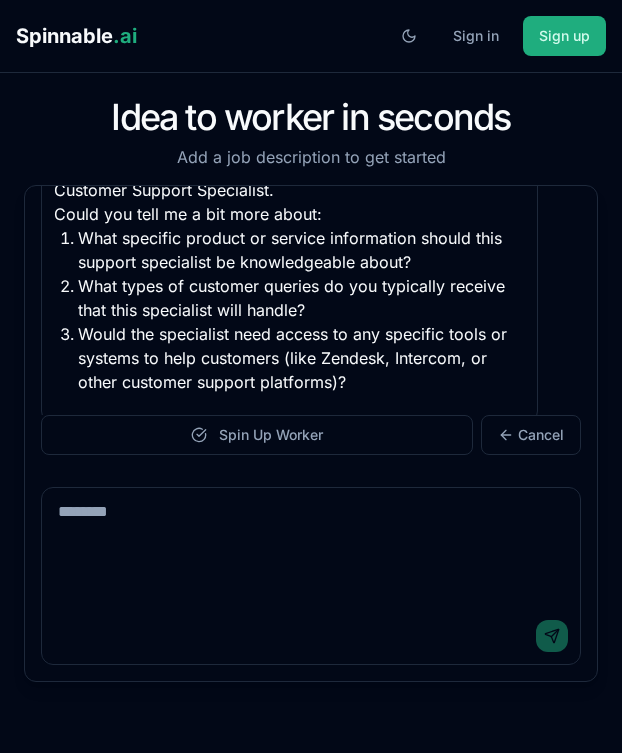click on "Spin Up Worker" at bounding box center (257, 435) 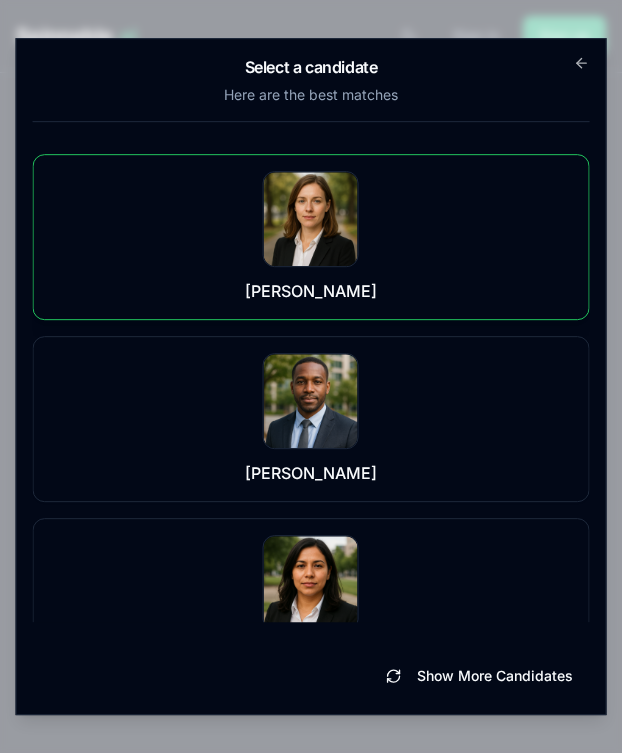 click on "Jade Popov" at bounding box center (311, 237) 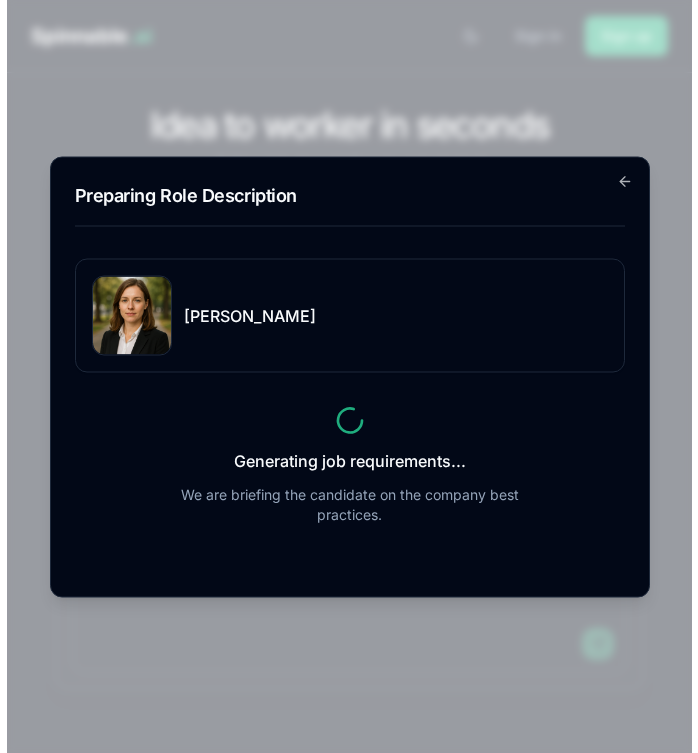 scroll, scrollTop: 245, scrollLeft: 0, axis: vertical 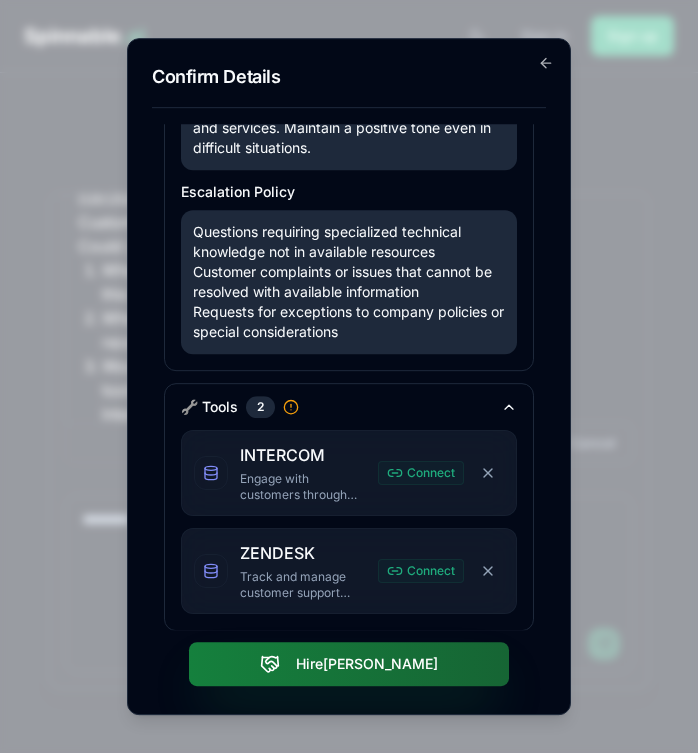 click on "Hire  Jade" at bounding box center (349, 664) 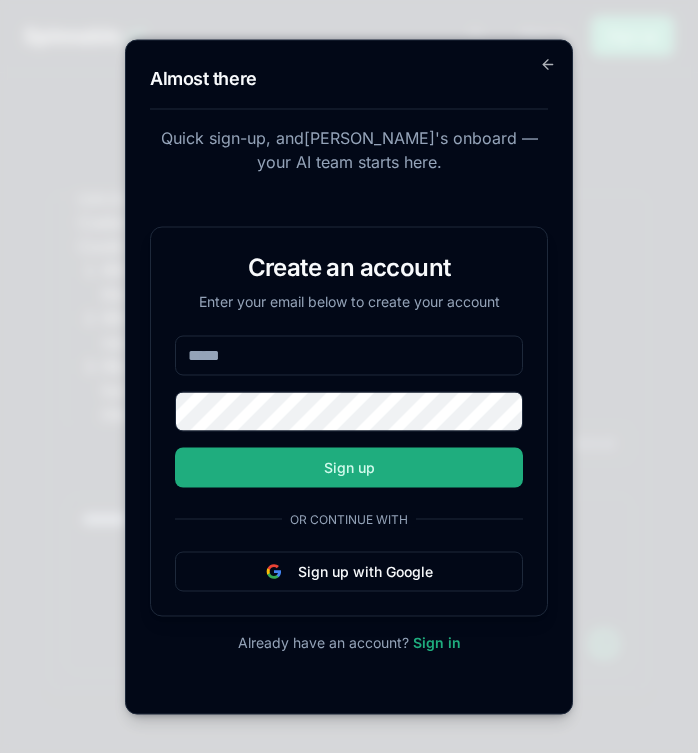 click at bounding box center [349, 355] 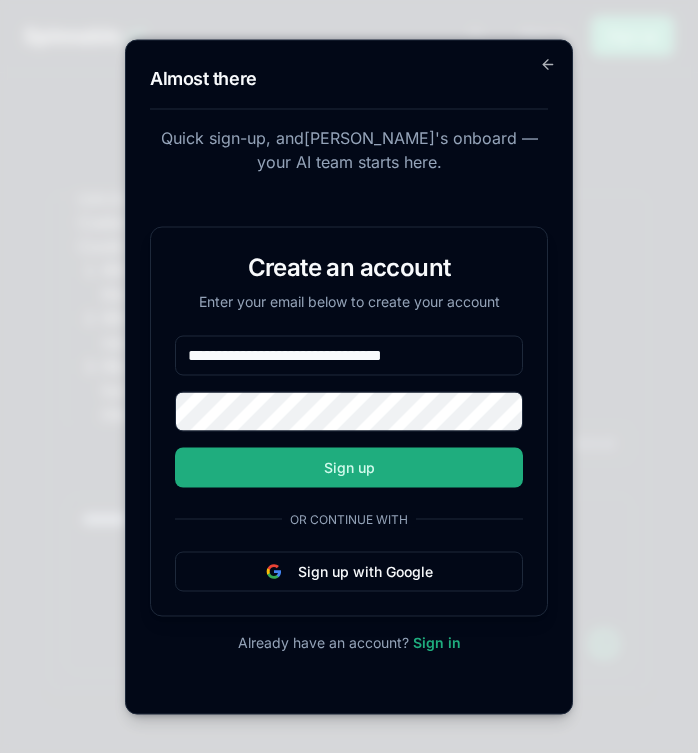 type on "**********" 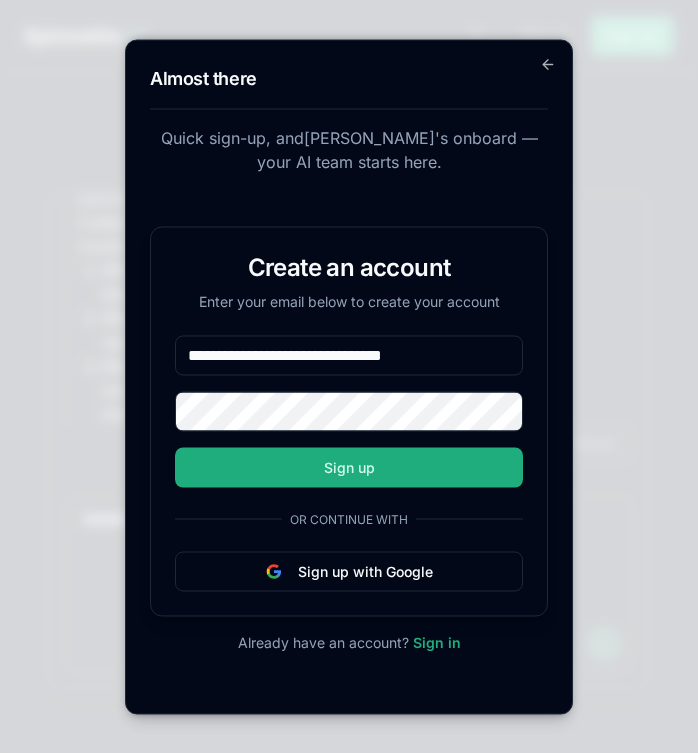 click on "**********" at bounding box center (349, 421) 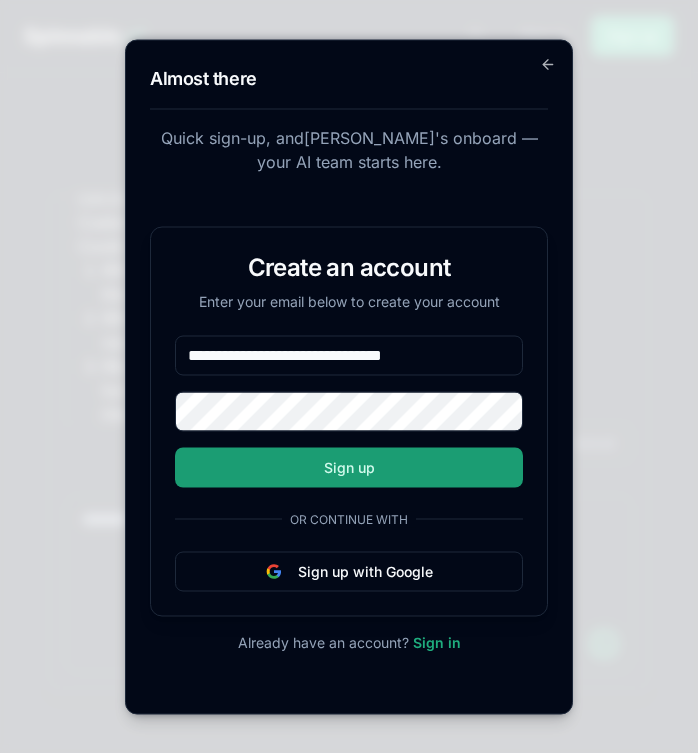click on "Sign up" at bounding box center (349, 467) 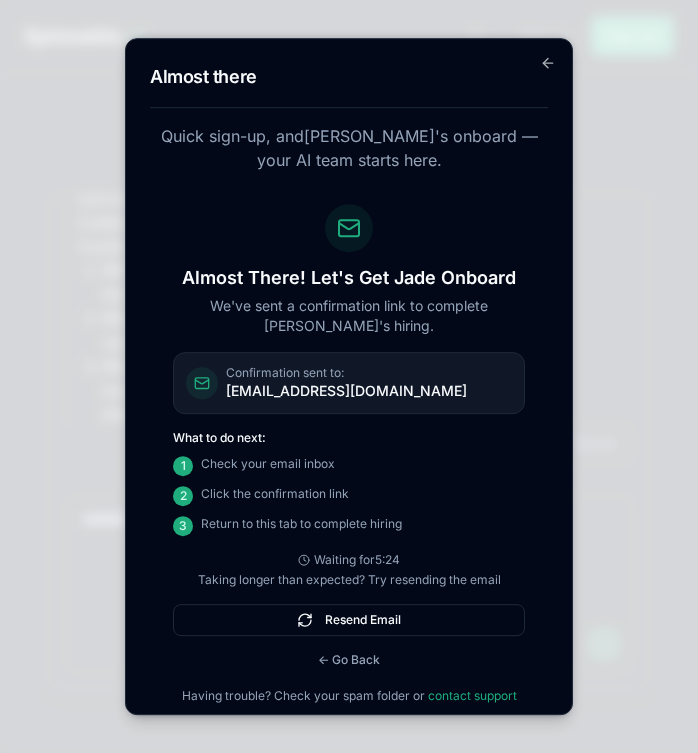 click on "Almost there Quick sign-up, and  Jade 's onboard — your AI team starts here. Almost There! Let's Get Jade Onboard We've sent a confirmation link to complete Jade's hiring. Confirmation sent to: sebastiao.assuncao+cao@gmail.com What to do next: 1 Check your email inbox 2 Click the confirmation link 3 Return to this tab to complete hiring Waiting for  5:24 Taking longer than expected? Try resending the email Resend Email ← Go Back Having trouble? Check your spam folder or   contact support Go back" at bounding box center (349, 377) 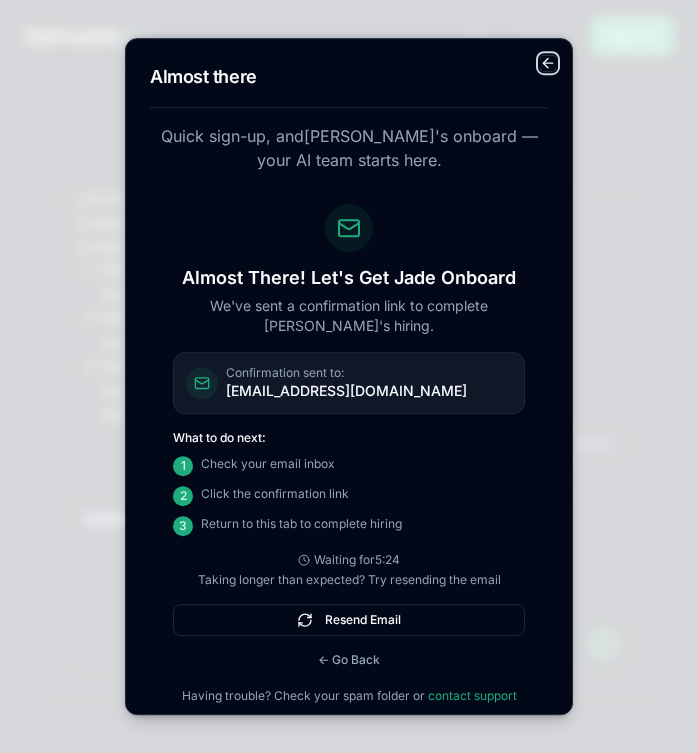 click 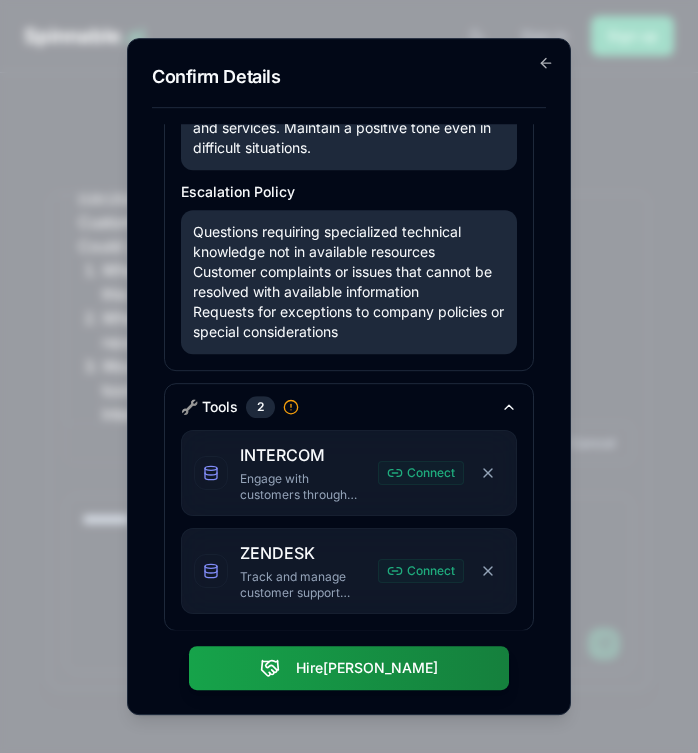 click on "**********" at bounding box center [349, 377] 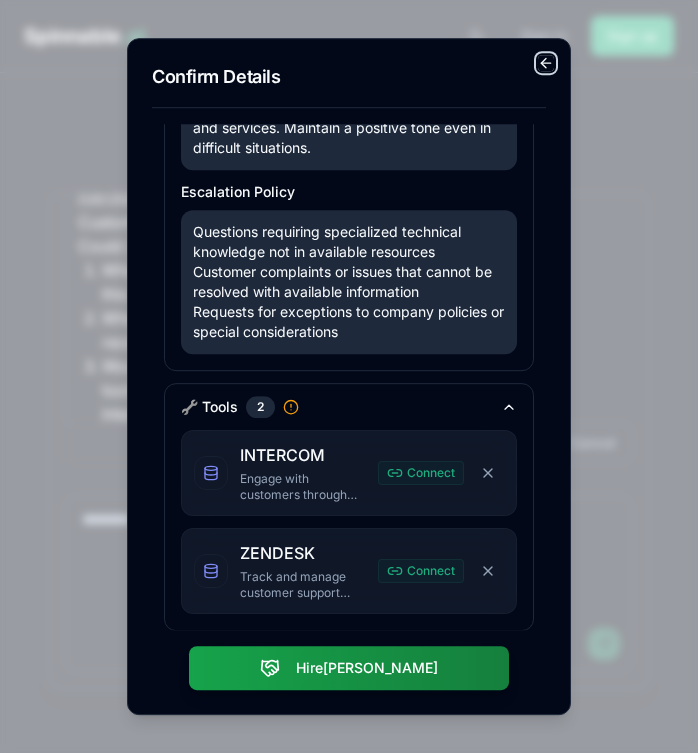 click 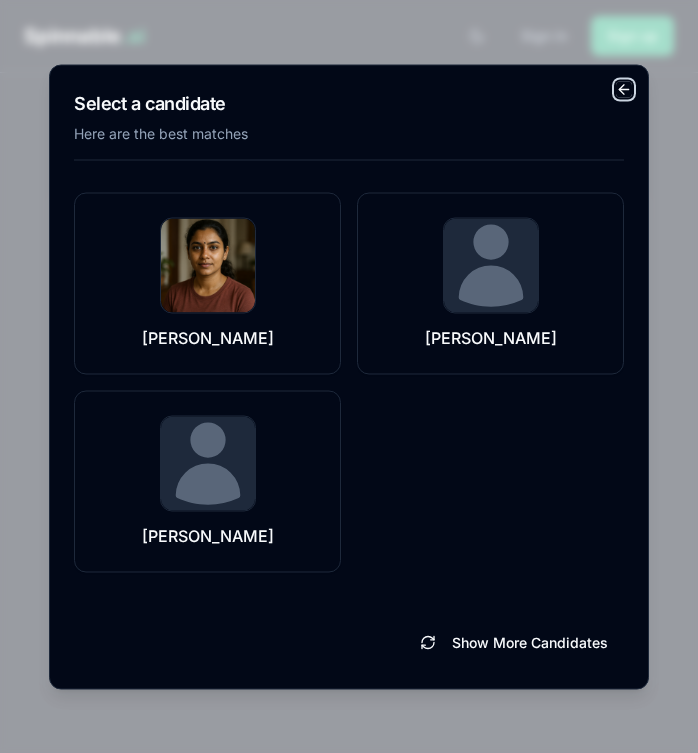 click 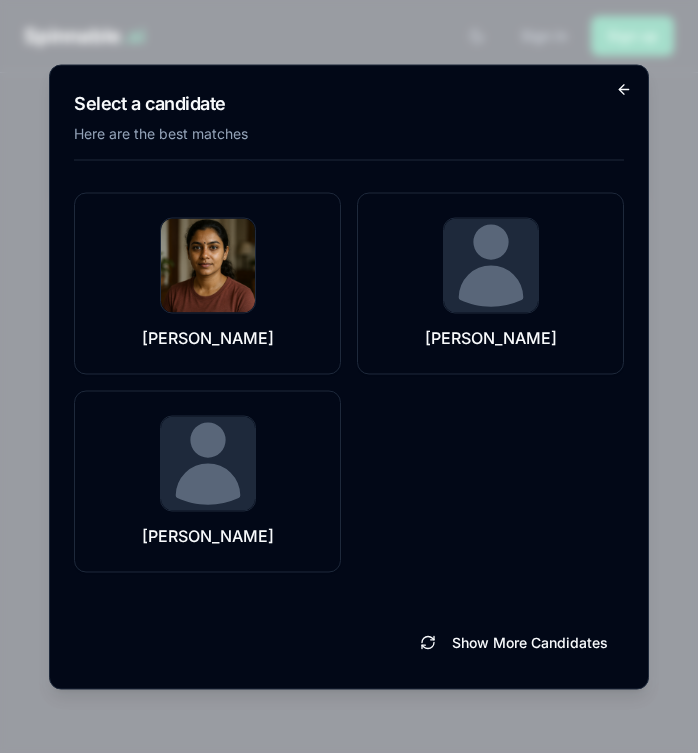 scroll, scrollTop: 269, scrollLeft: 0, axis: vertical 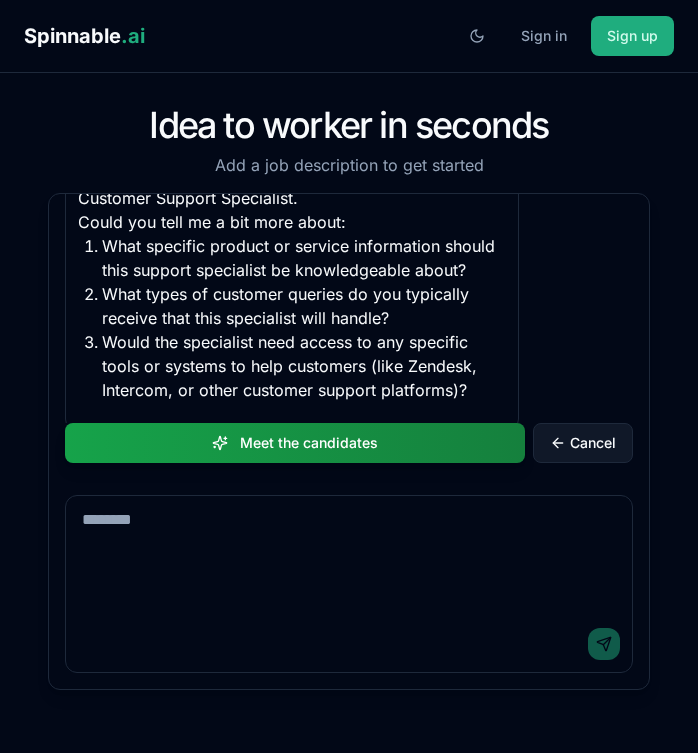 click on "Cancel" at bounding box center [593, 443] 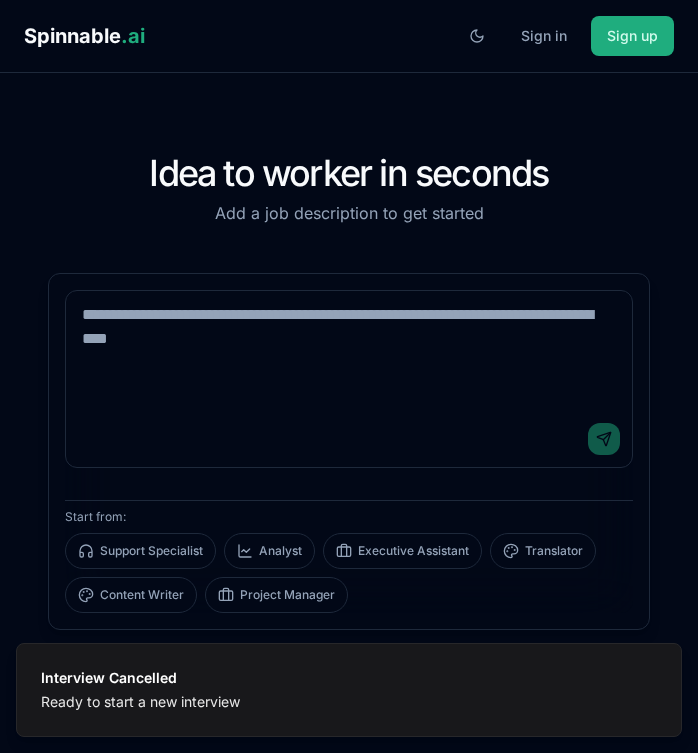 click on "Send" at bounding box center [349, 439] 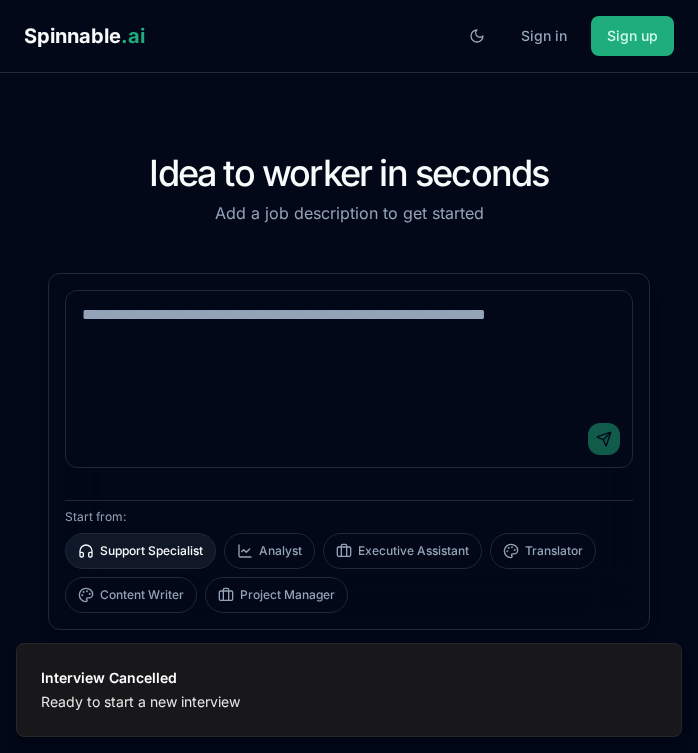 click on "Support Specialist" at bounding box center (140, 551) 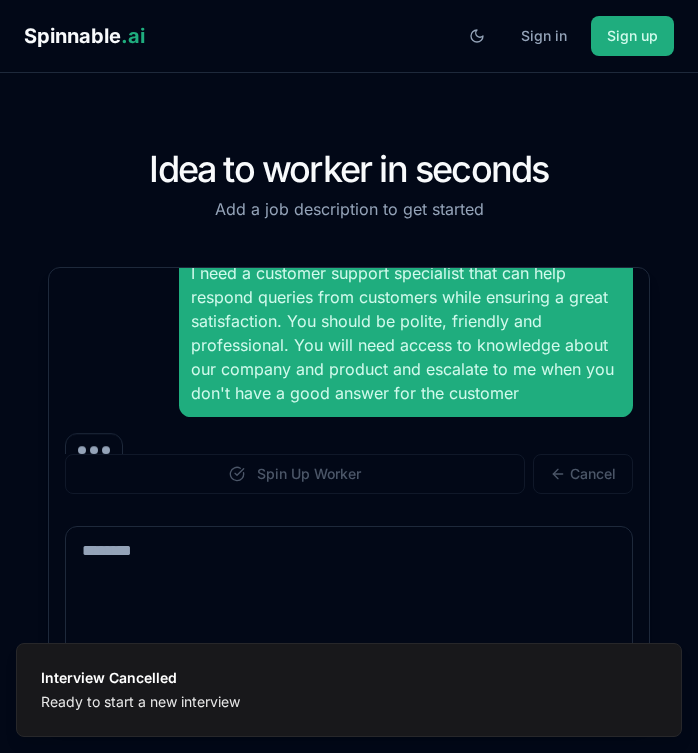 scroll, scrollTop: 21, scrollLeft: 0, axis: vertical 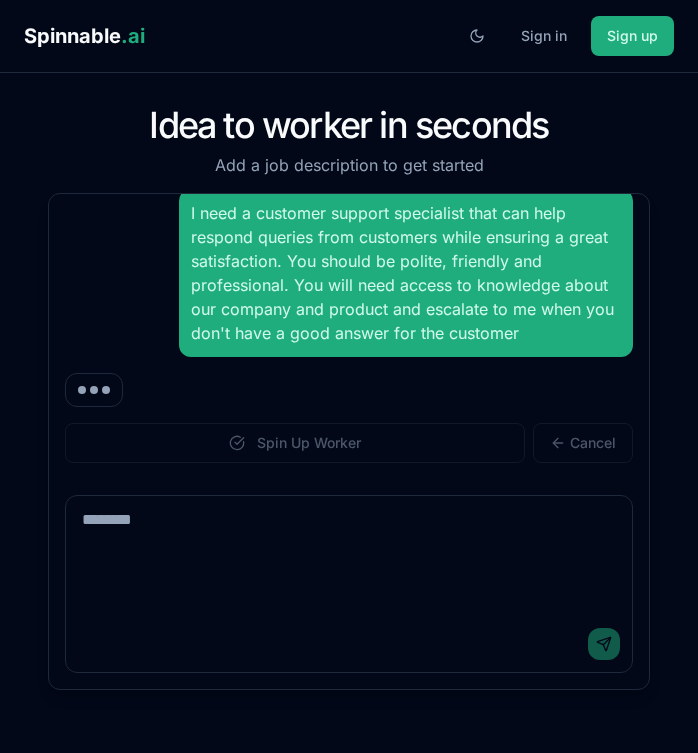 click at bounding box center (349, 556) 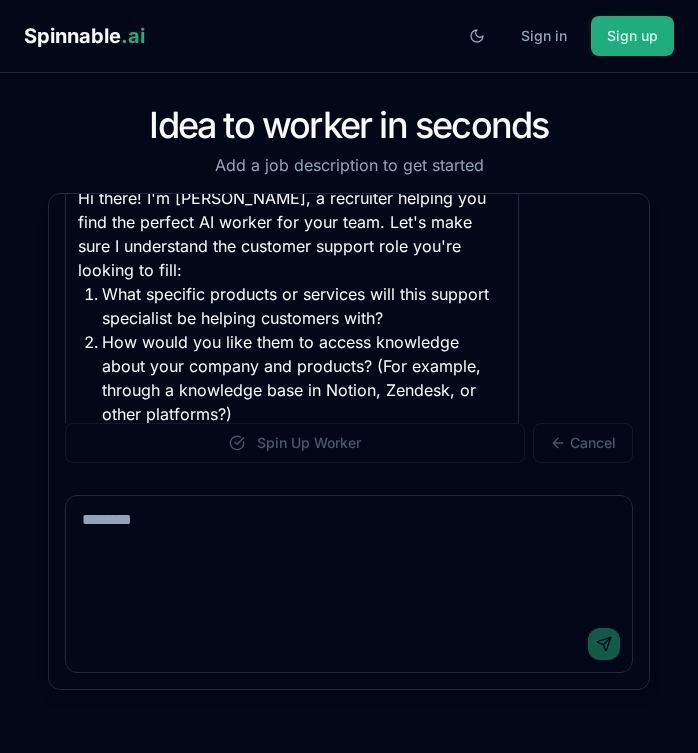 scroll, scrollTop: 245, scrollLeft: 0, axis: vertical 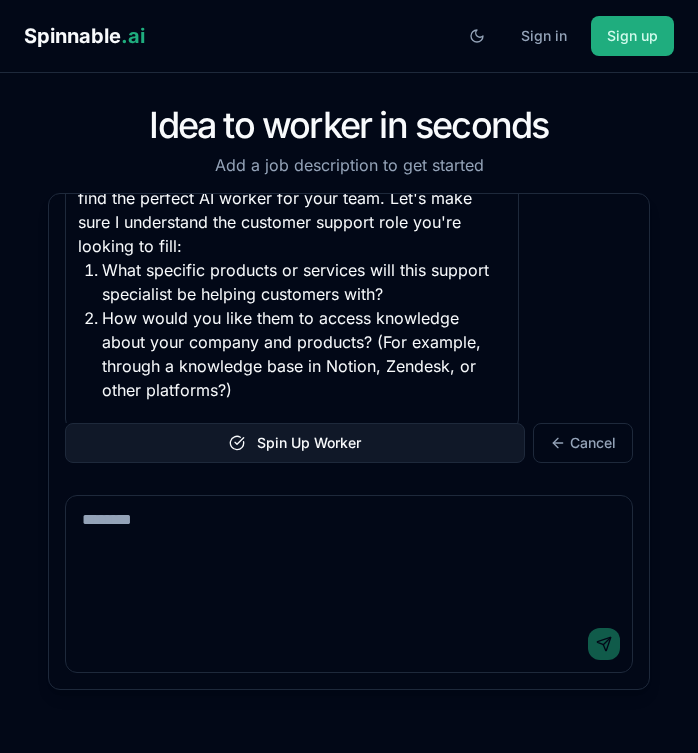 click on "Spin Up Worker" at bounding box center (309, 443) 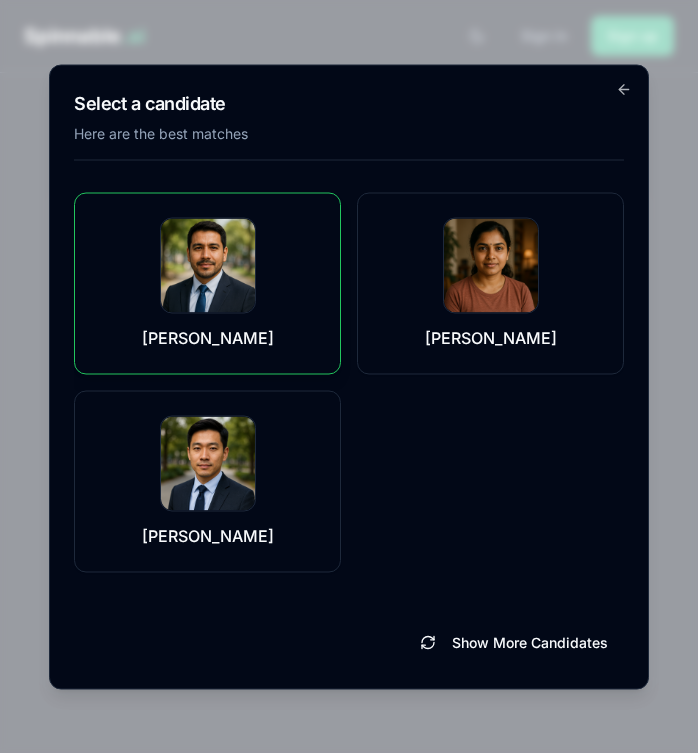 click on "[PERSON_NAME]" at bounding box center (207, 283) 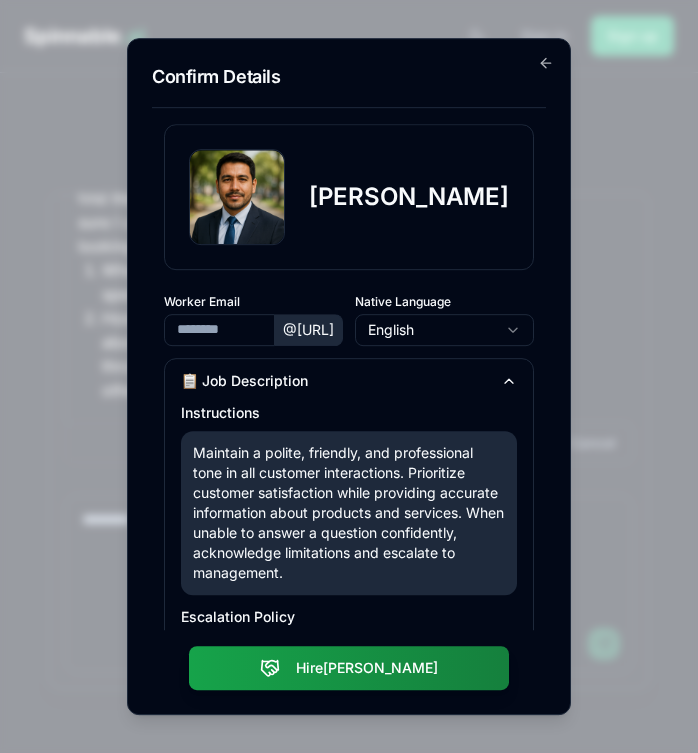 type on "**********" 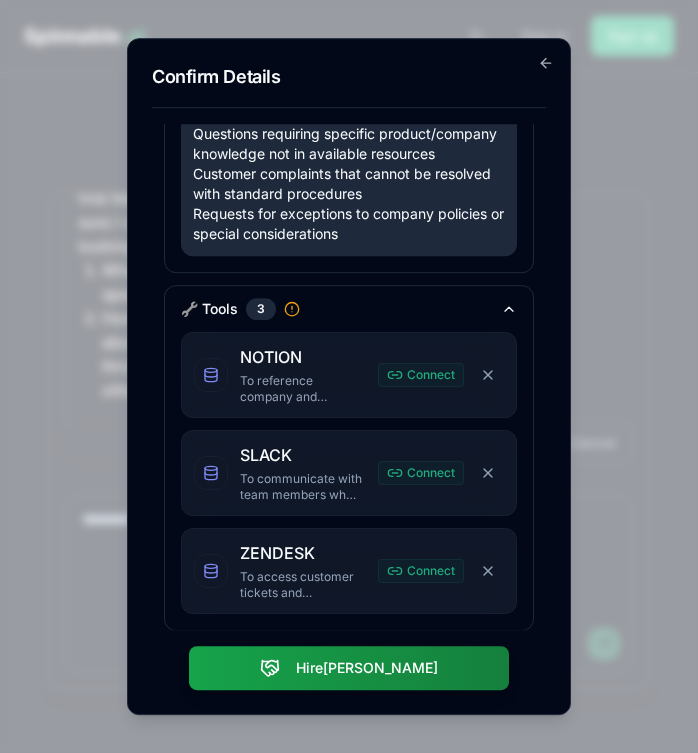 scroll, scrollTop: 563, scrollLeft: 0, axis: vertical 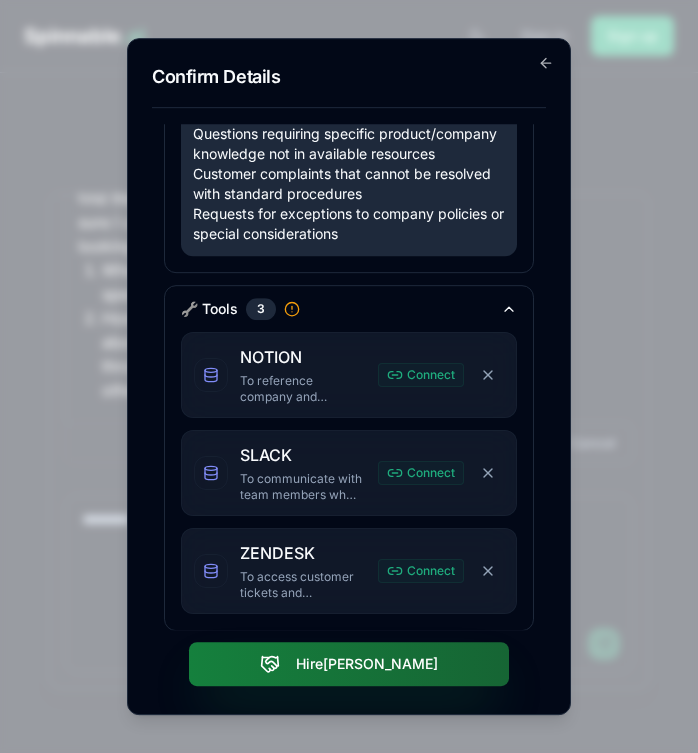click on "Hire  [PERSON_NAME]" at bounding box center (349, 664) 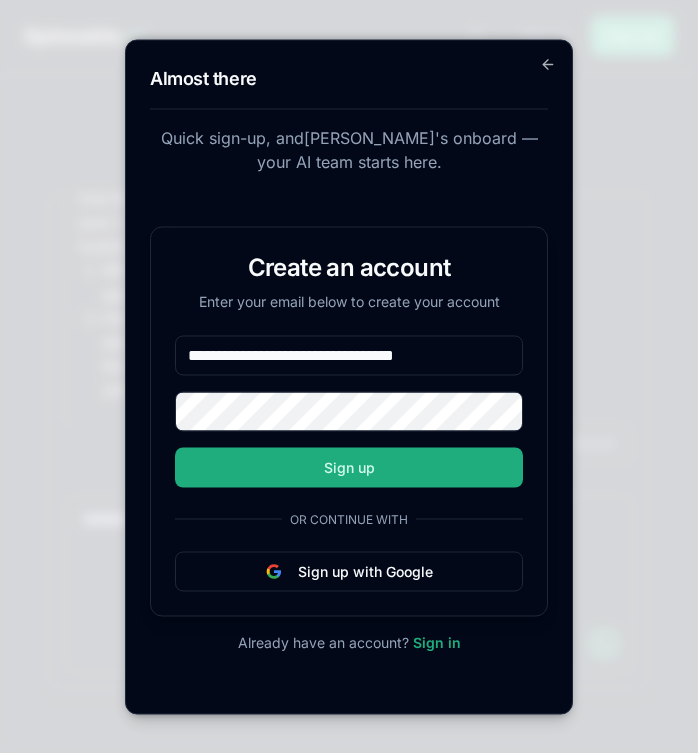 type on "**********" 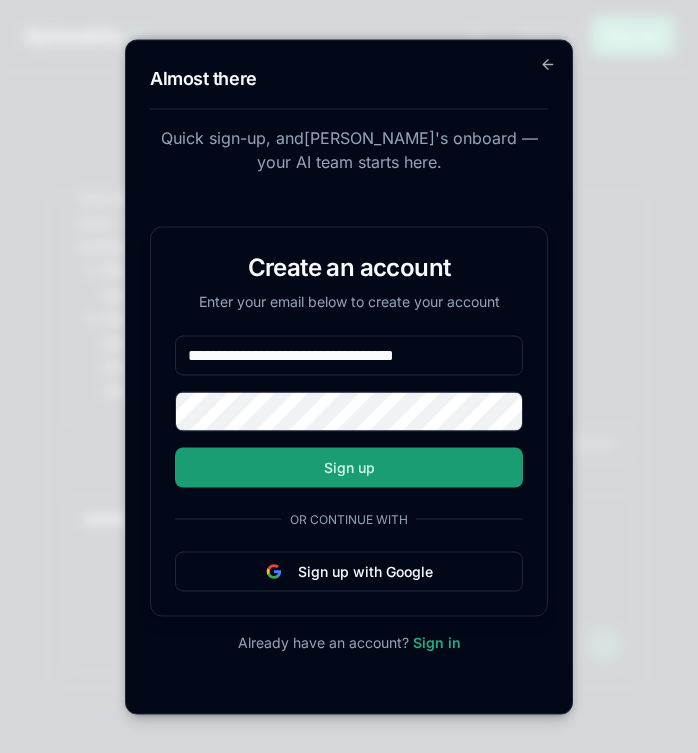 click on "Sign up" at bounding box center [349, 467] 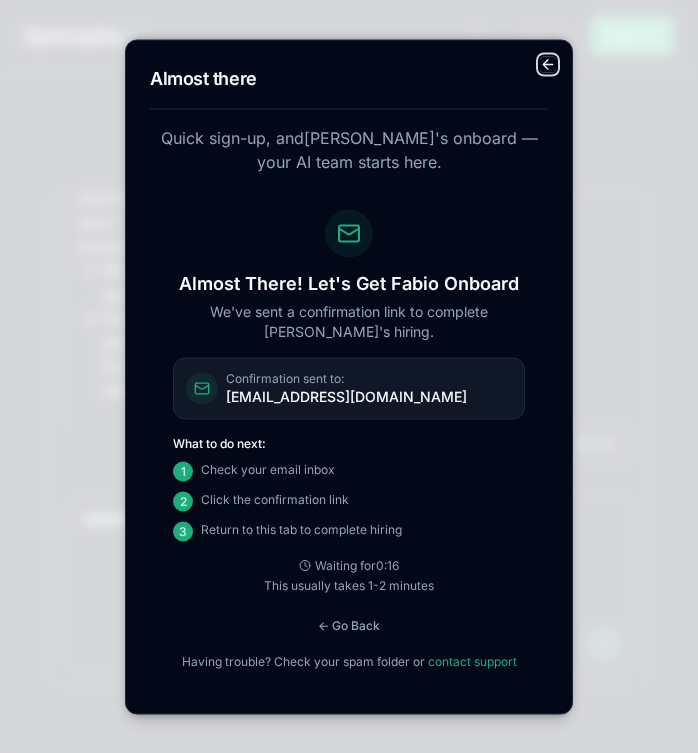 click 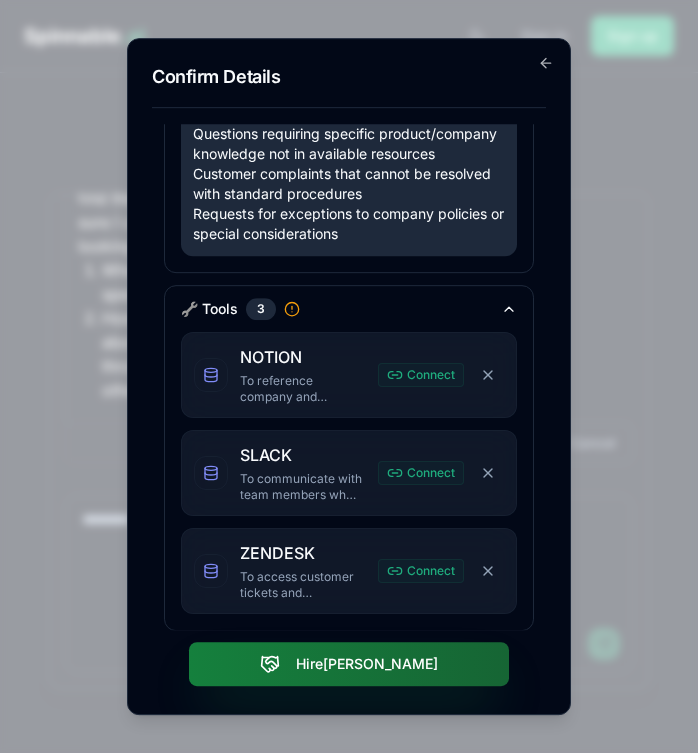 click 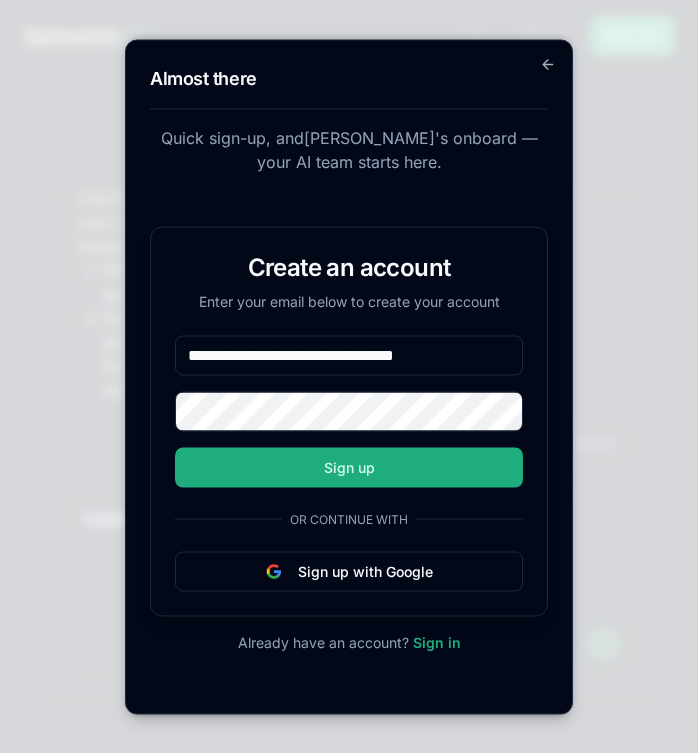 type on "**********" 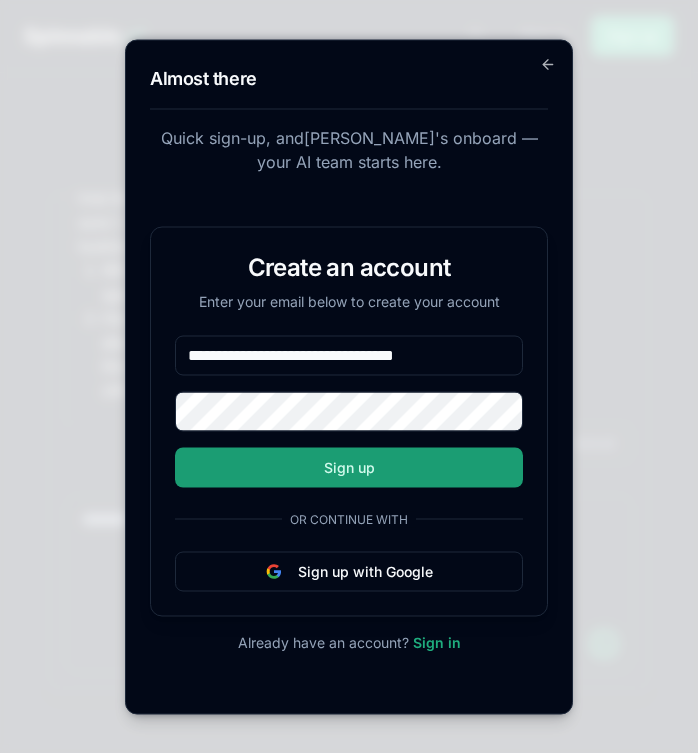 click on "Sign up" at bounding box center [349, 467] 